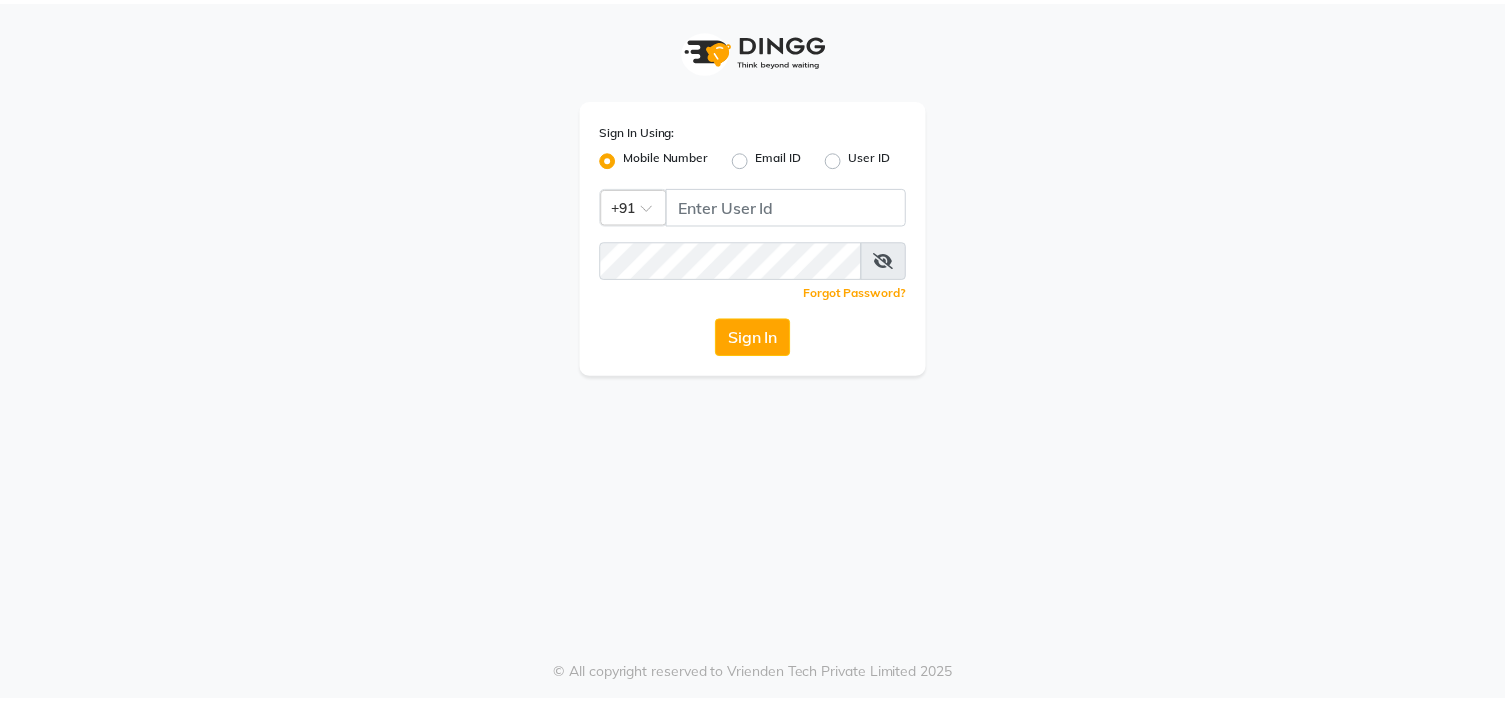 scroll, scrollTop: 0, scrollLeft: 0, axis: both 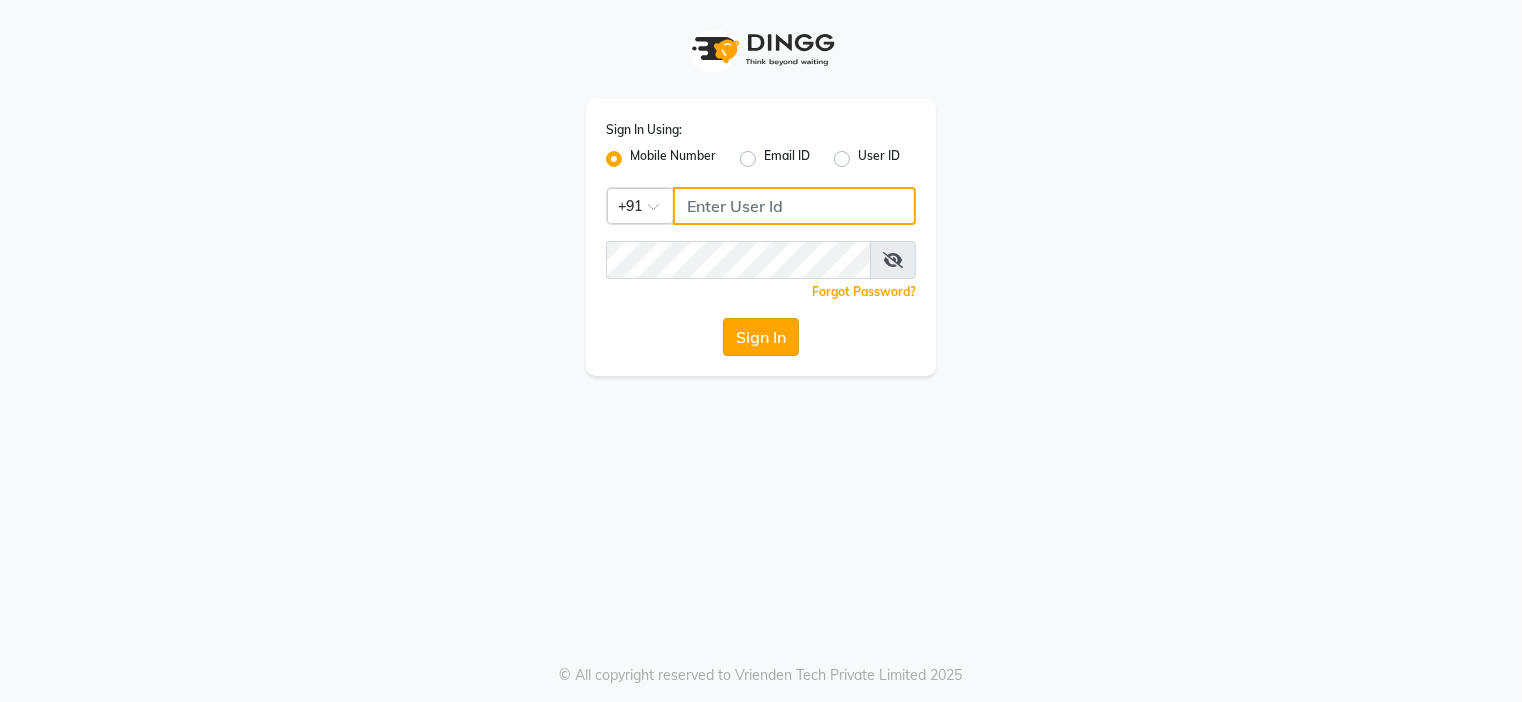 type on "9091918787" 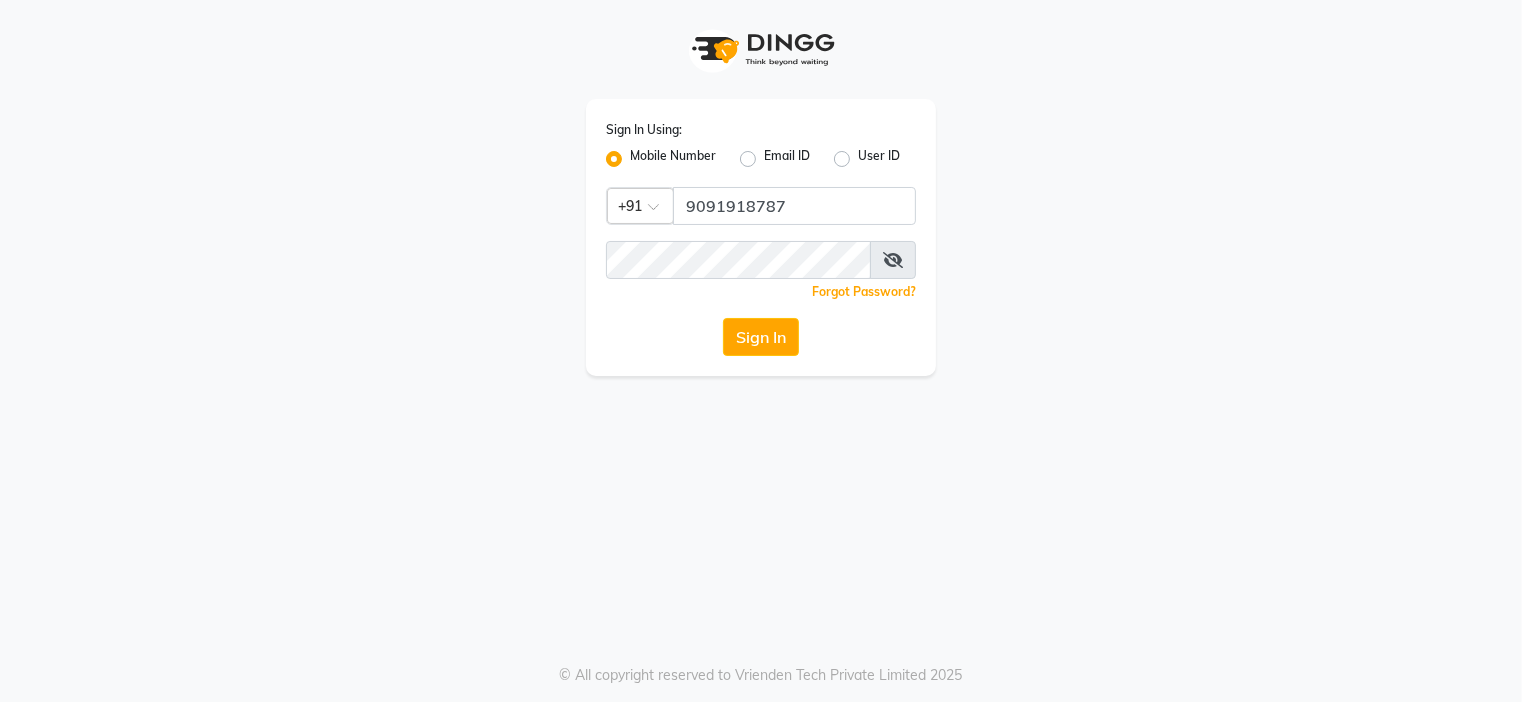 click on "Sign In" 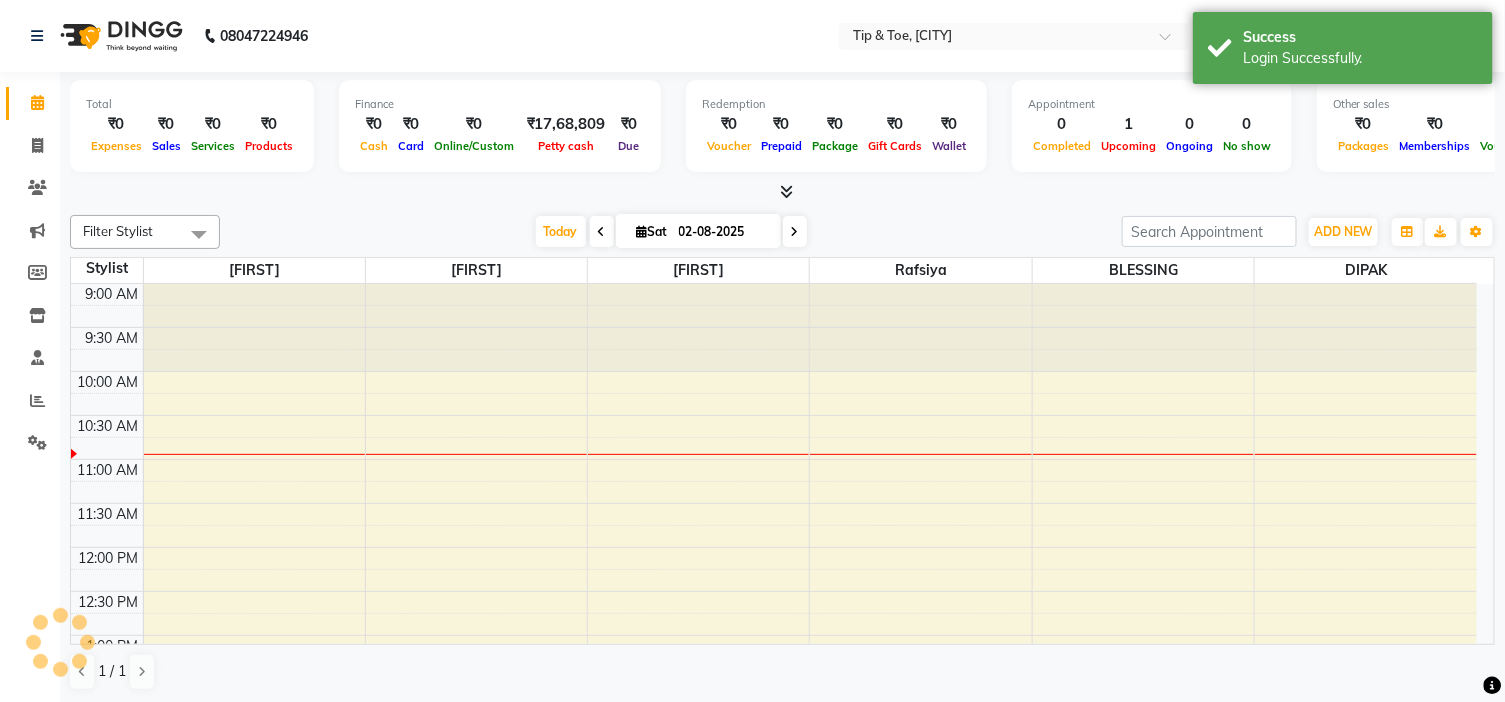 scroll, scrollTop: 0, scrollLeft: 0, axis: both 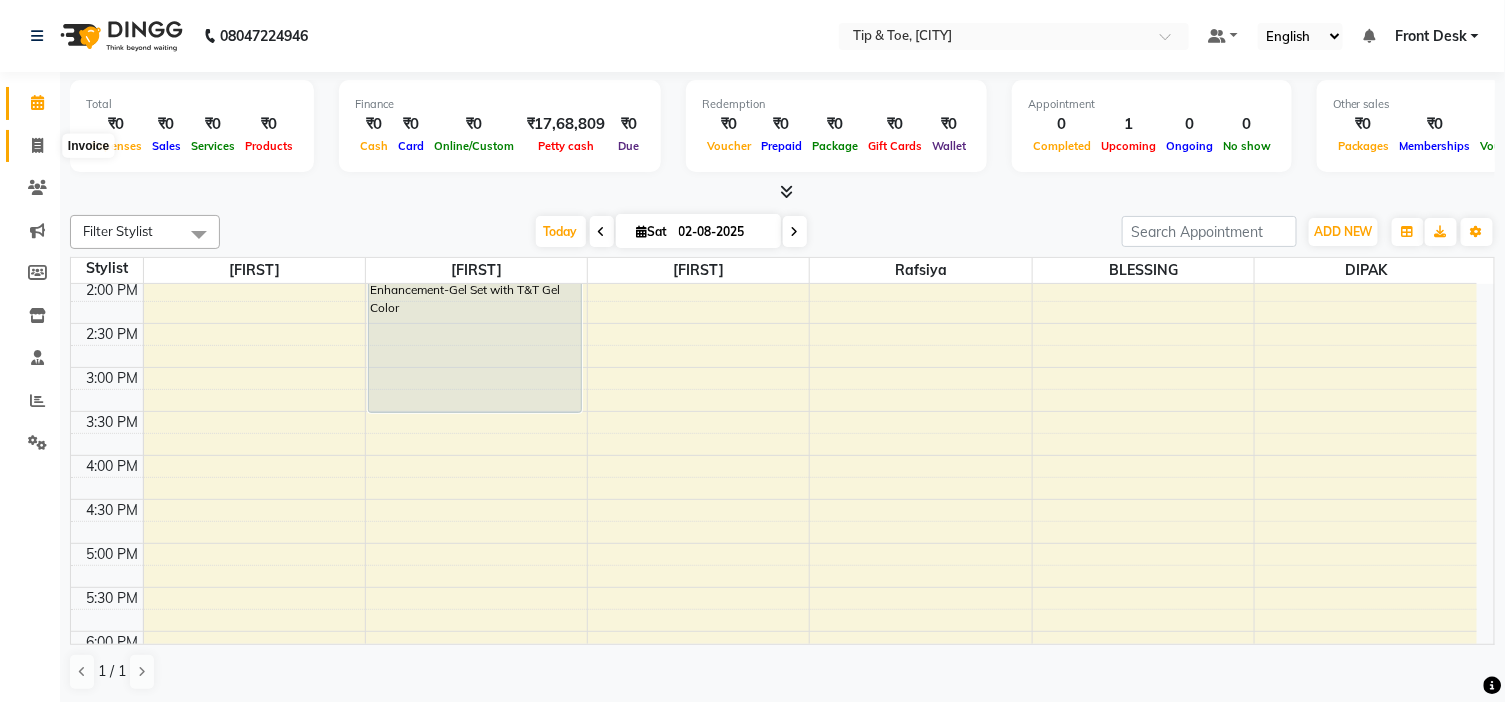 click 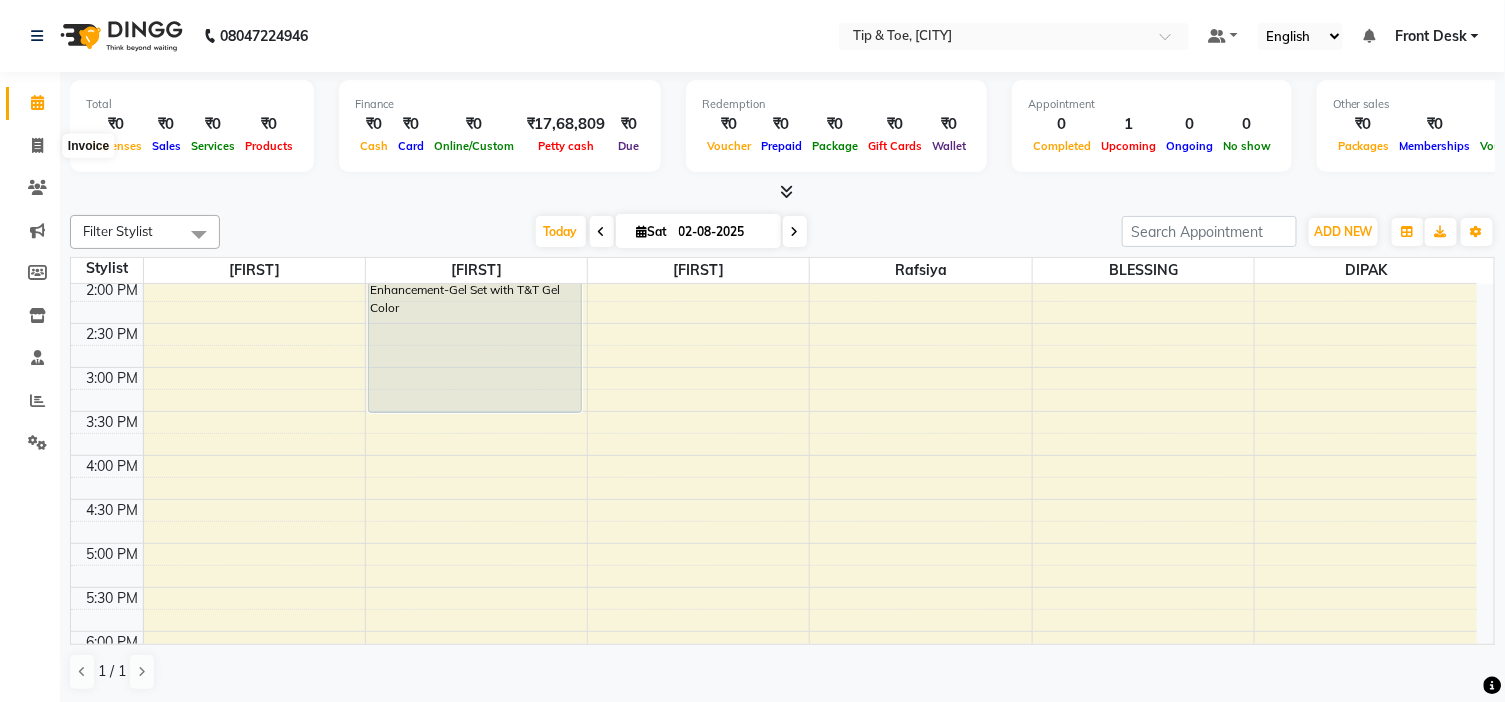 select on "5360" 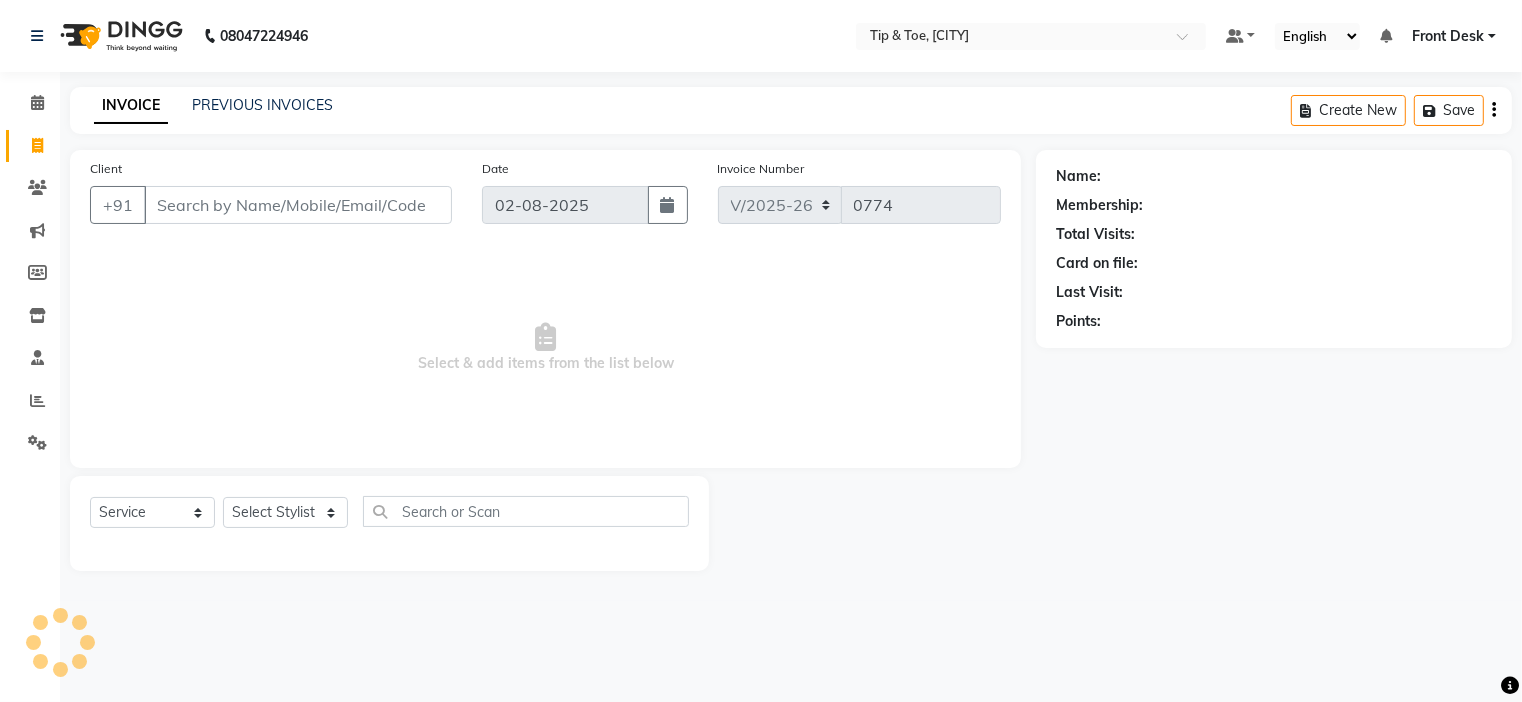 click on "INVOICE PREVIOUS INVOICES Create New   Save" 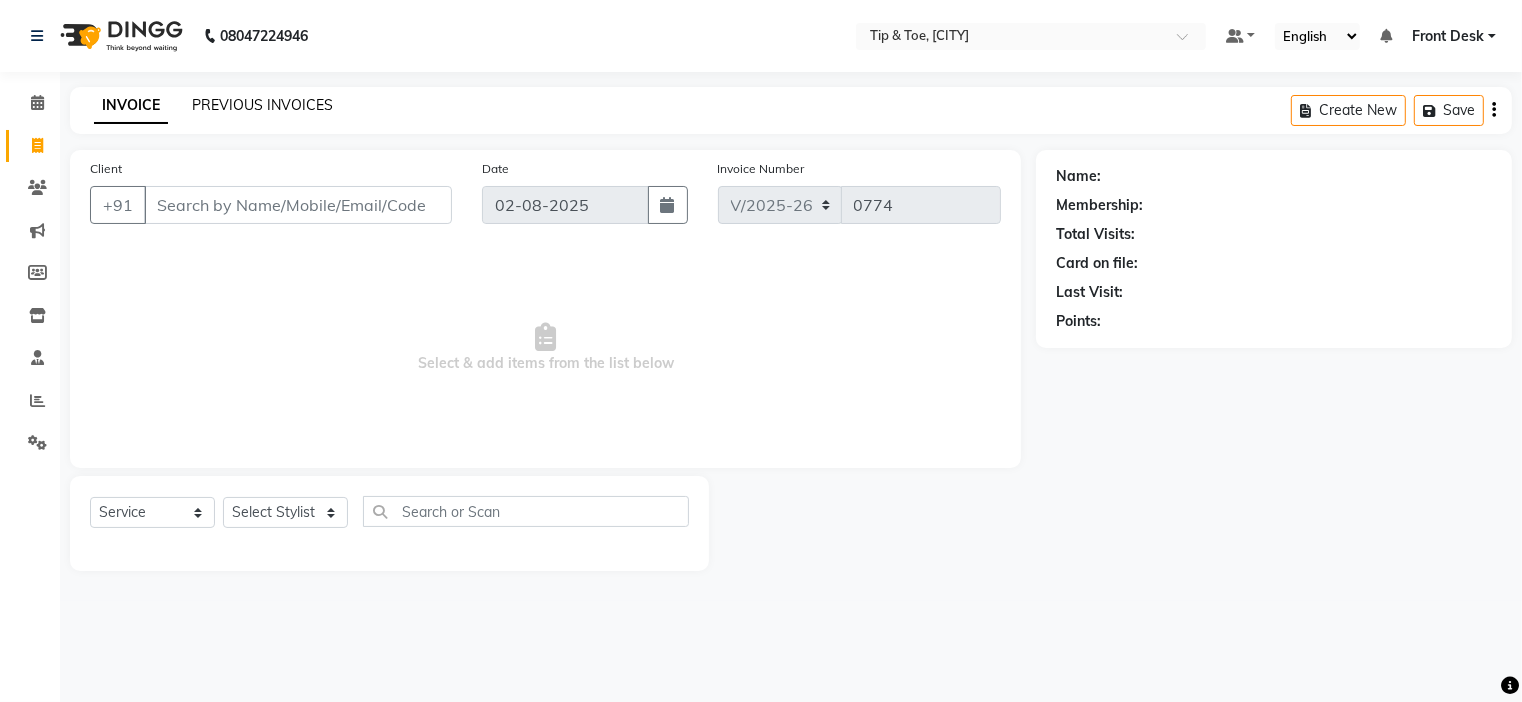 click on "PREVIOUS INVOICES" 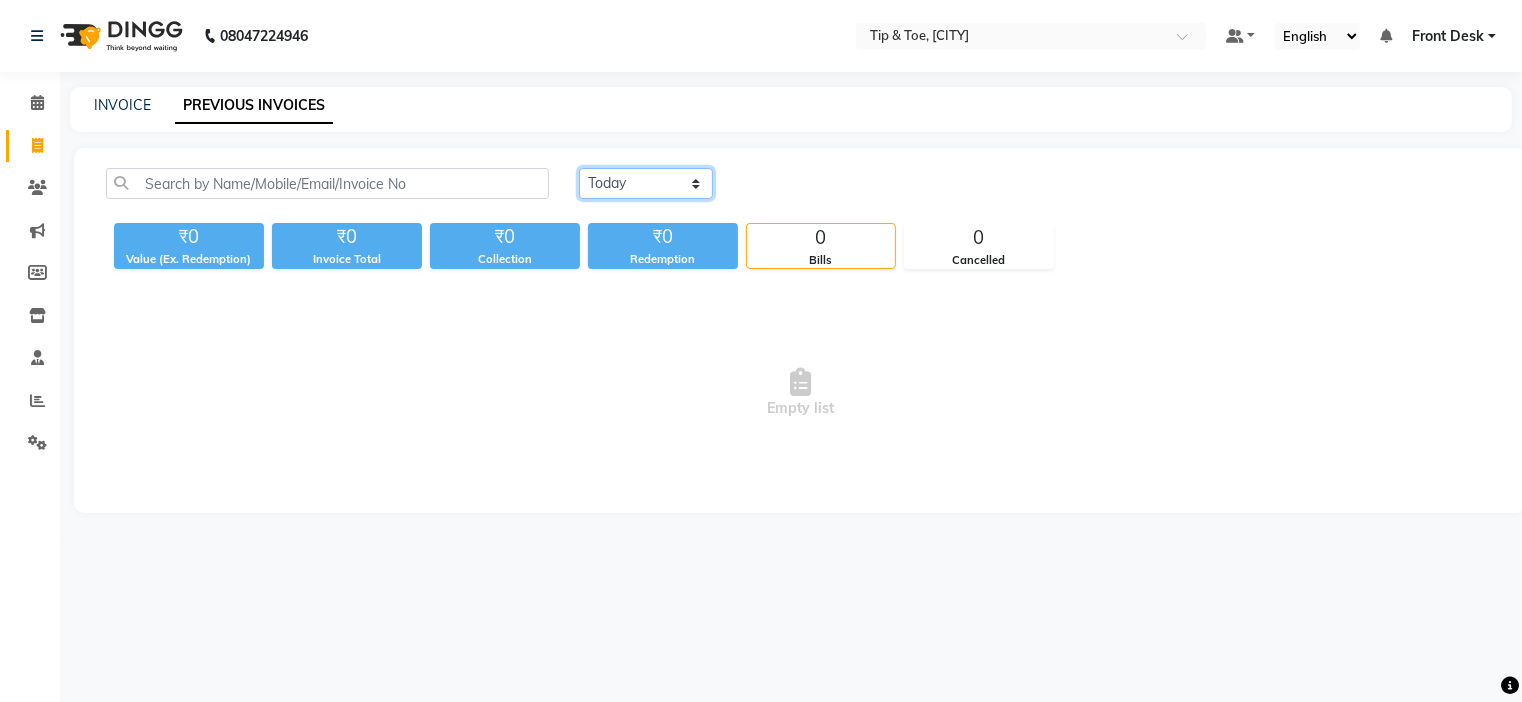 click on "Today Yesterday Custom Range" 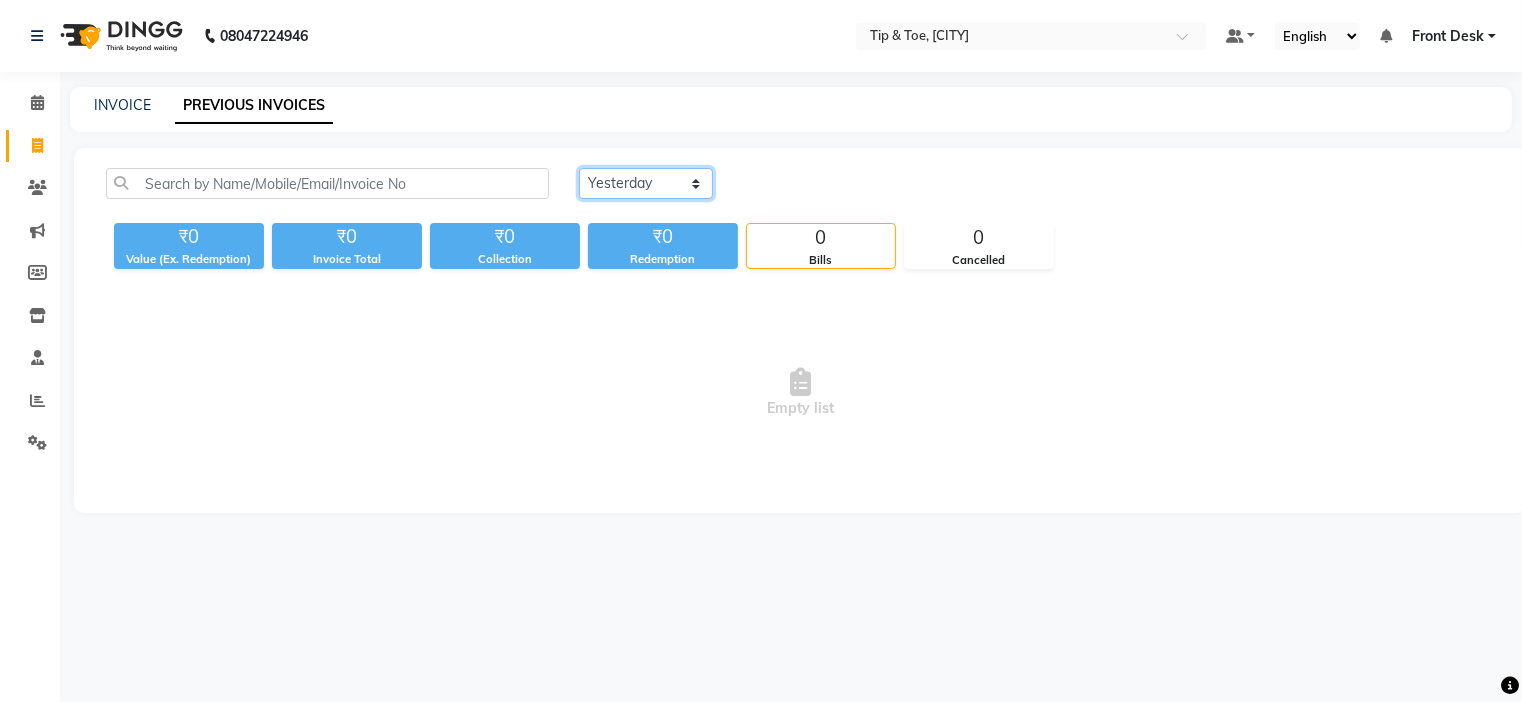 click on "Today Yesterday Custom Range" 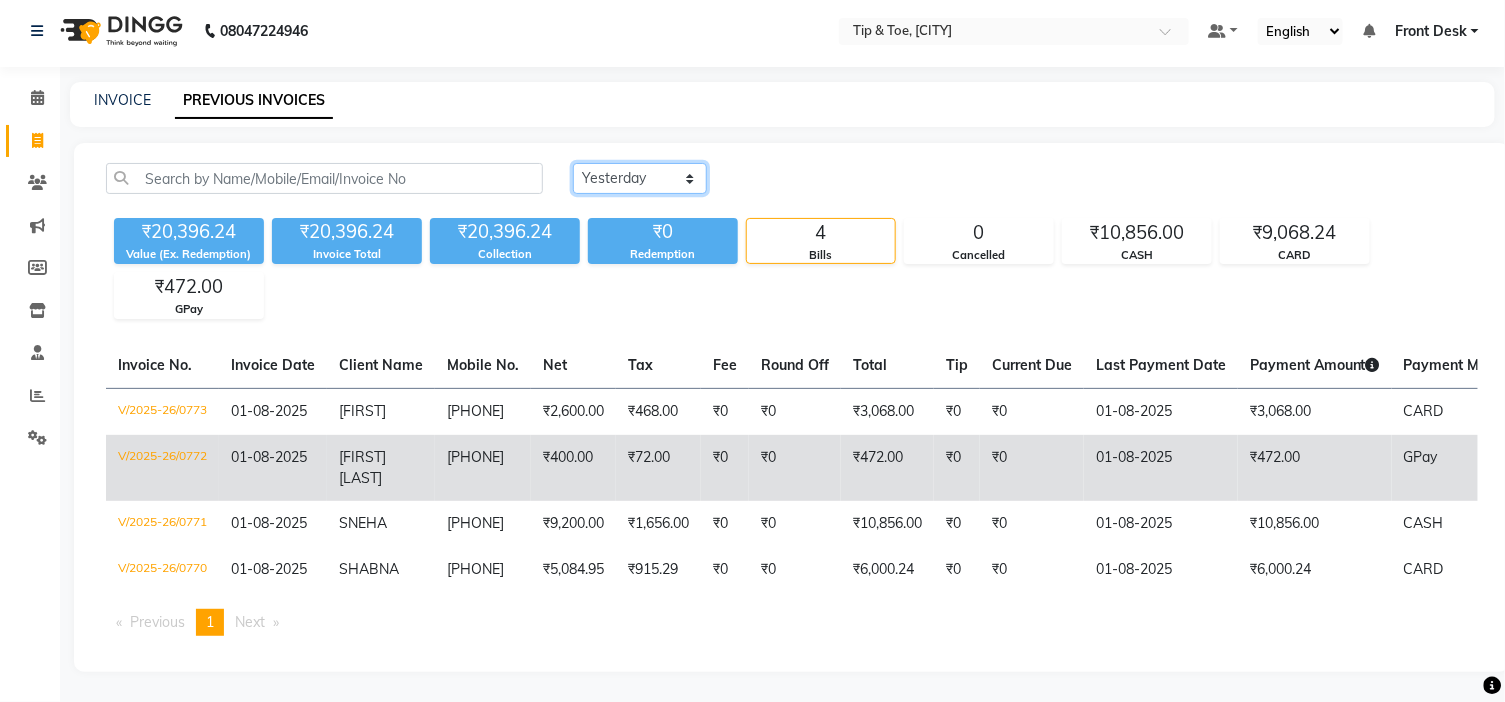 scroll, scrollTop: 20, scrollLeft: 0, axis: vertical 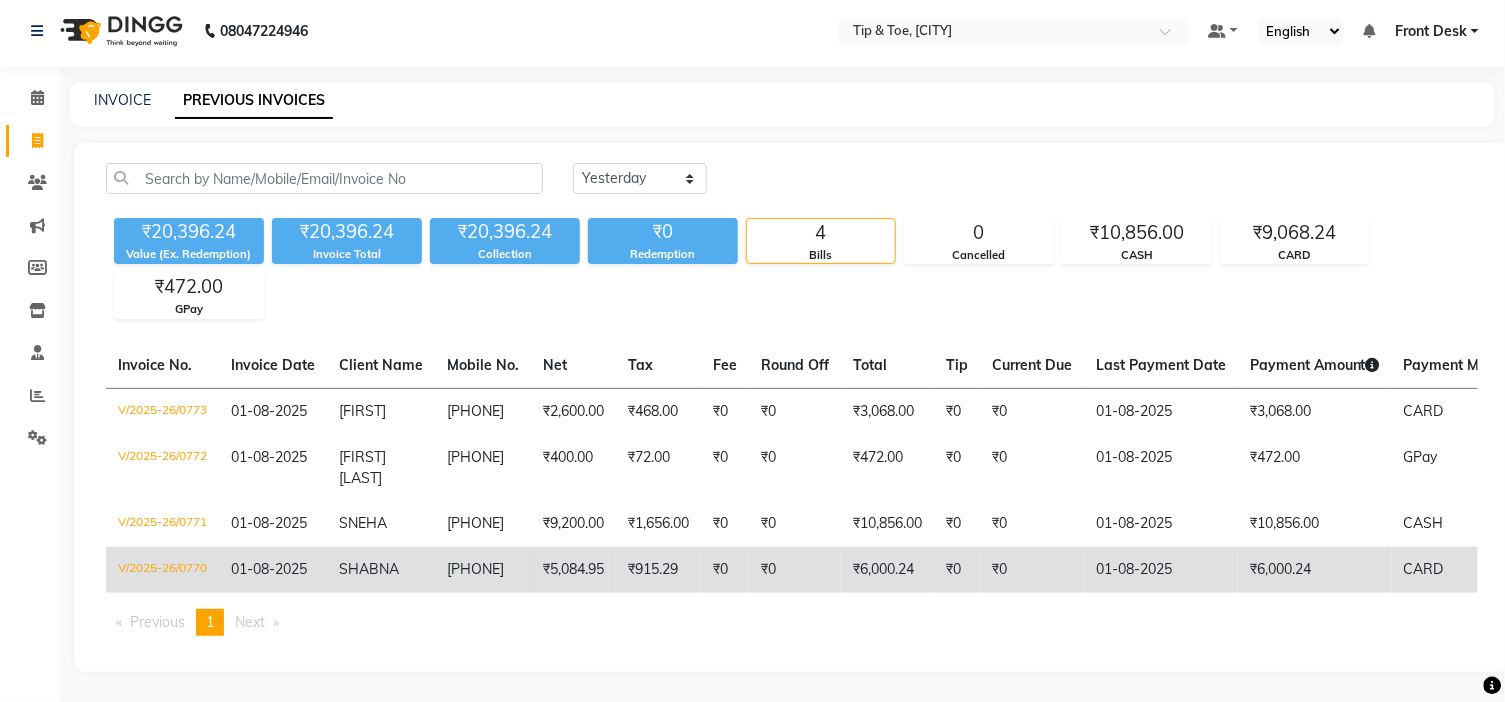 click on "SHABNA" 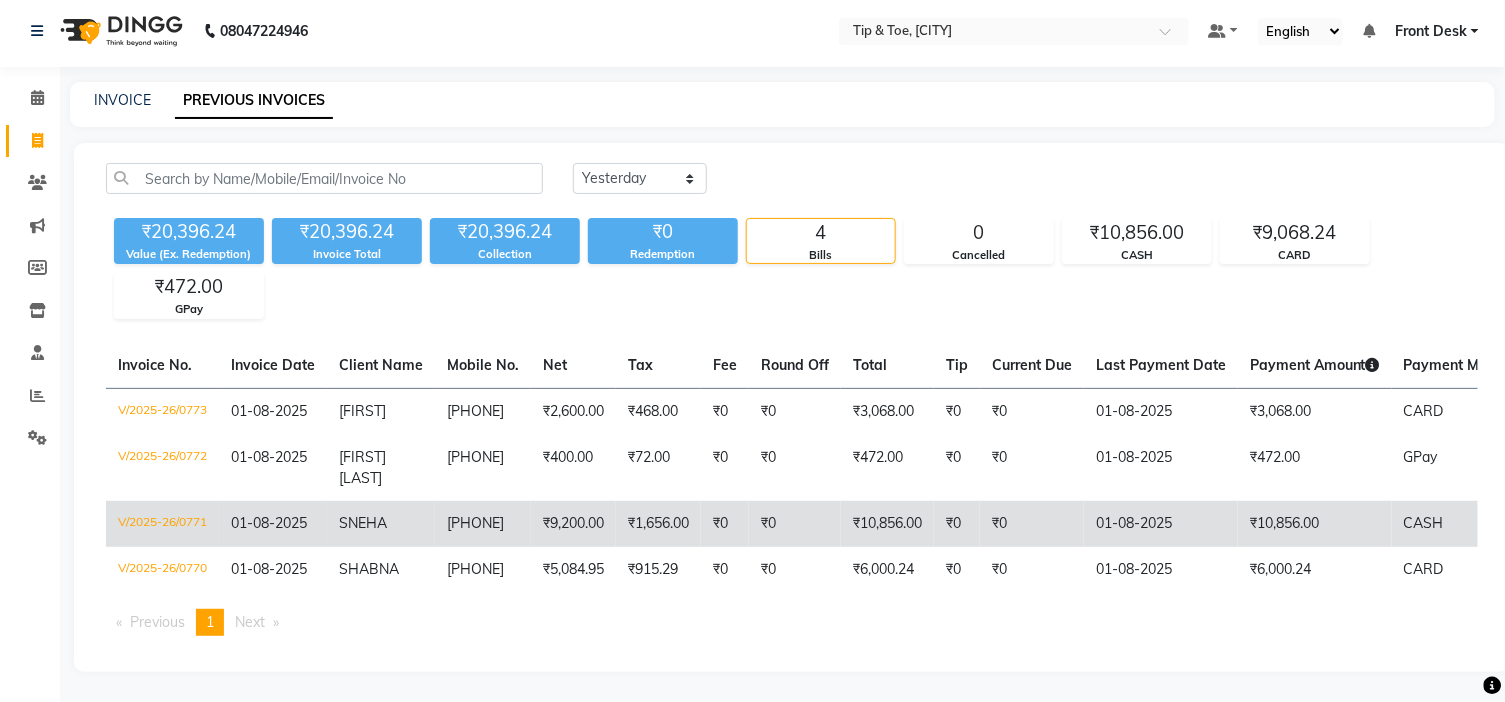 click on "SNEHA" 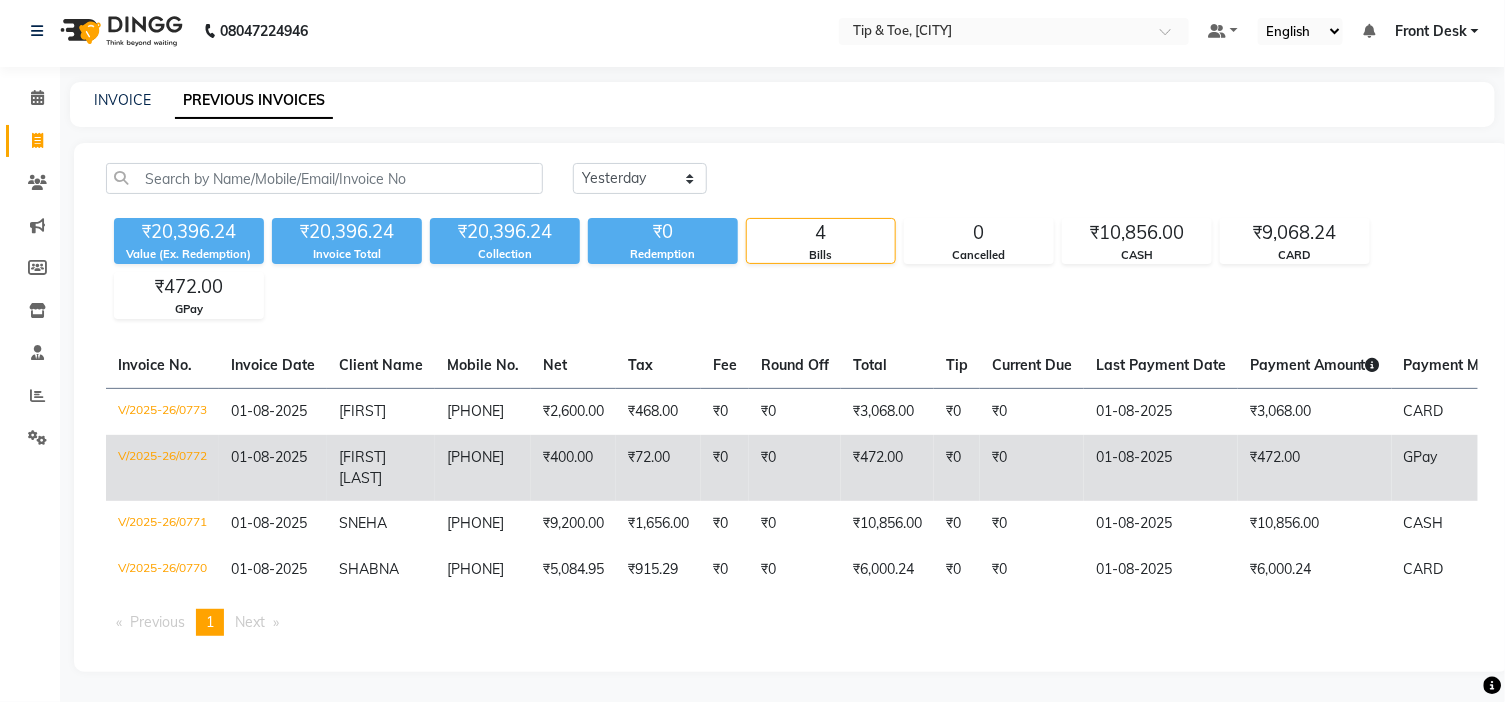 click on "SUJANI SURESH" 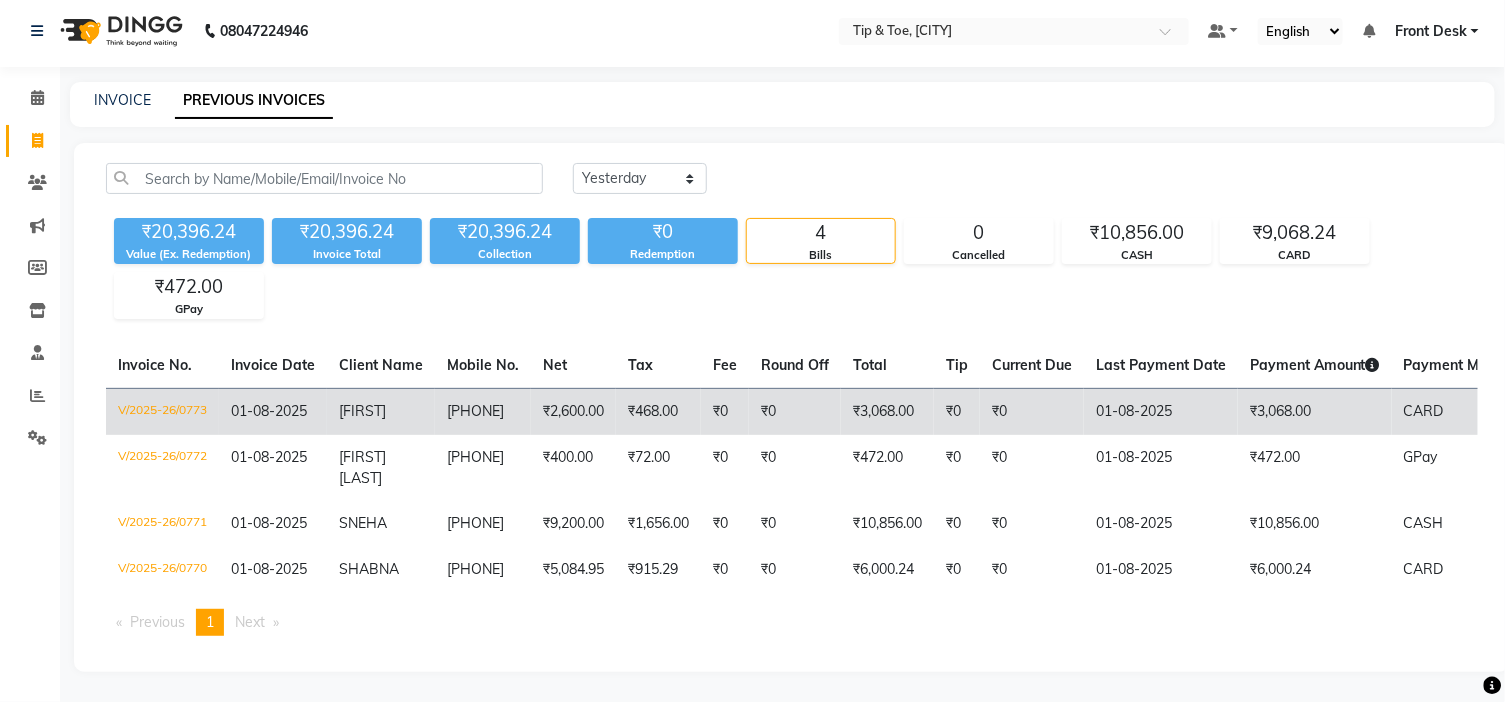 click on "[FIRST]" 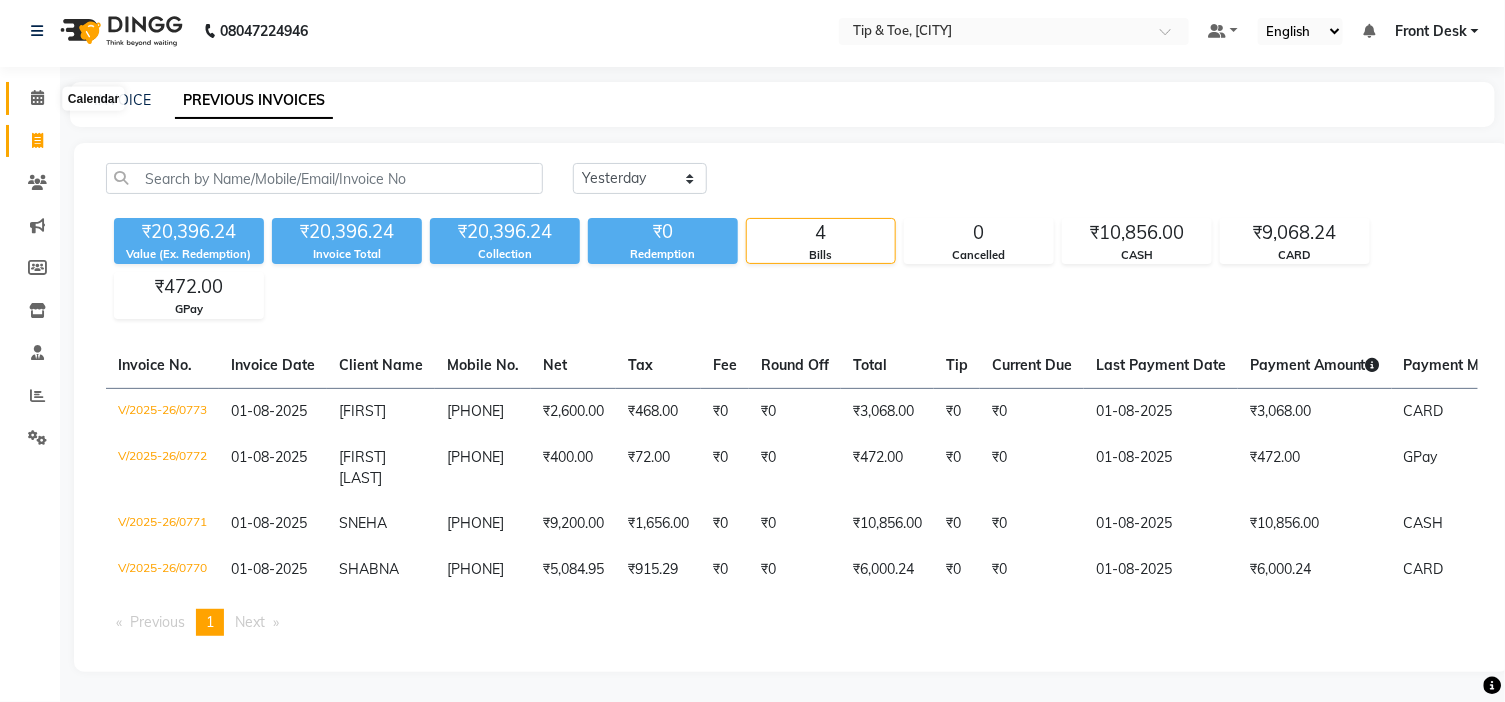 click 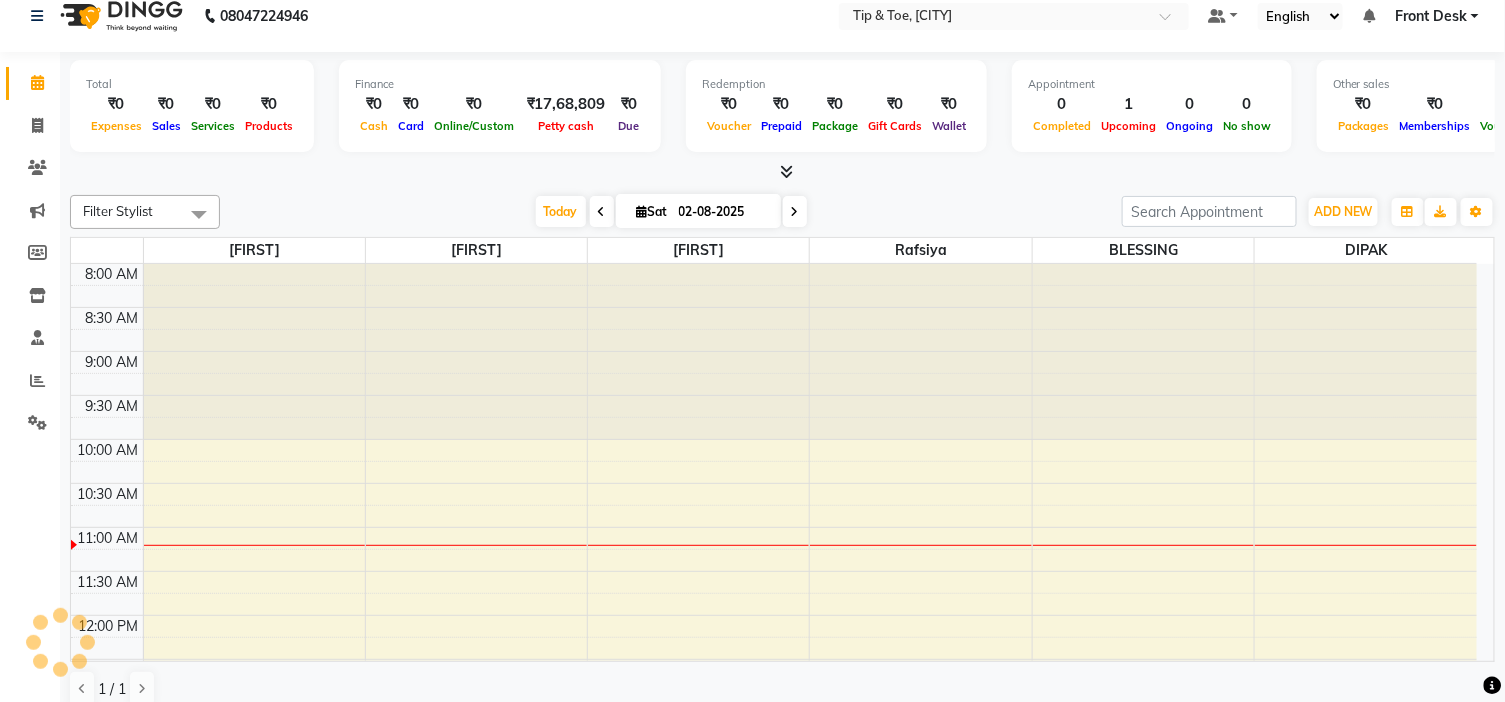 scroll, scrollTop: 0, scrollLeft: 0, axis: both 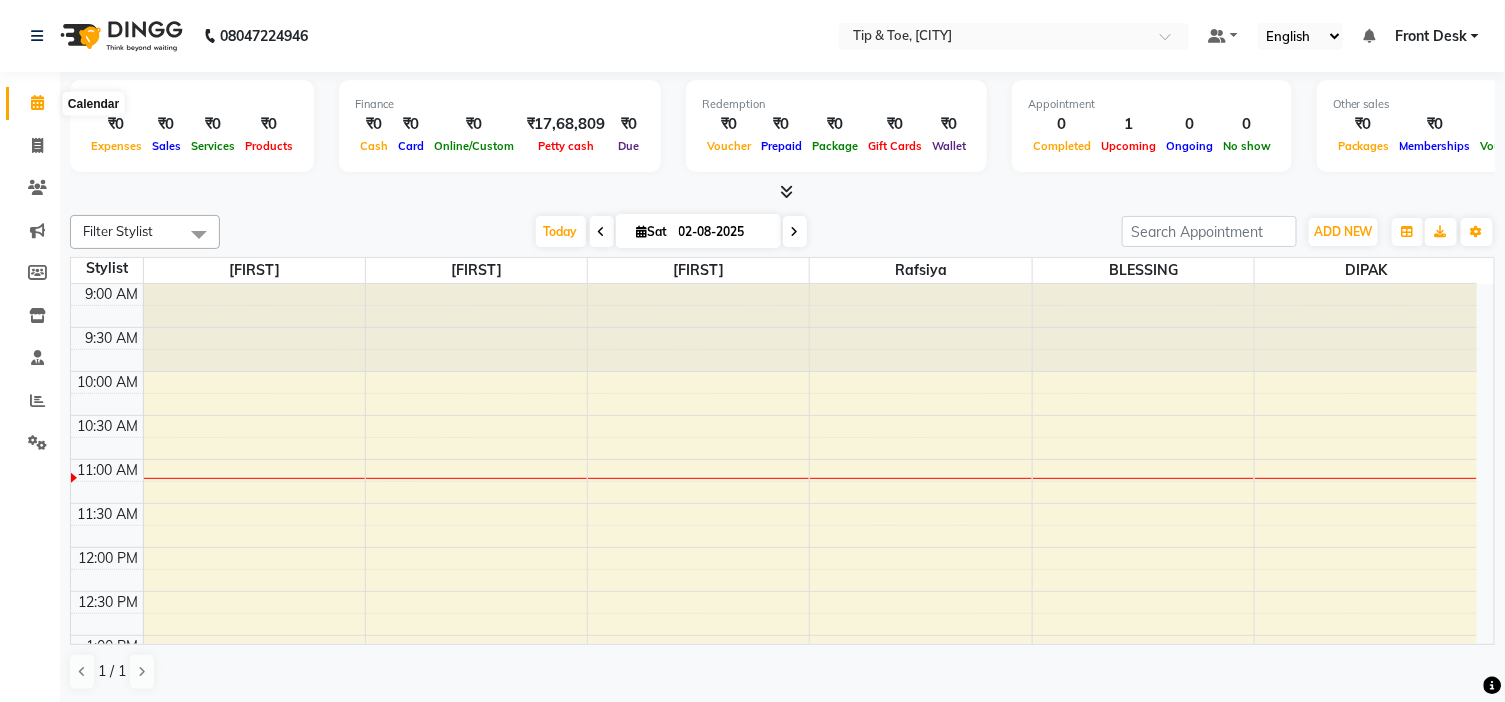 click 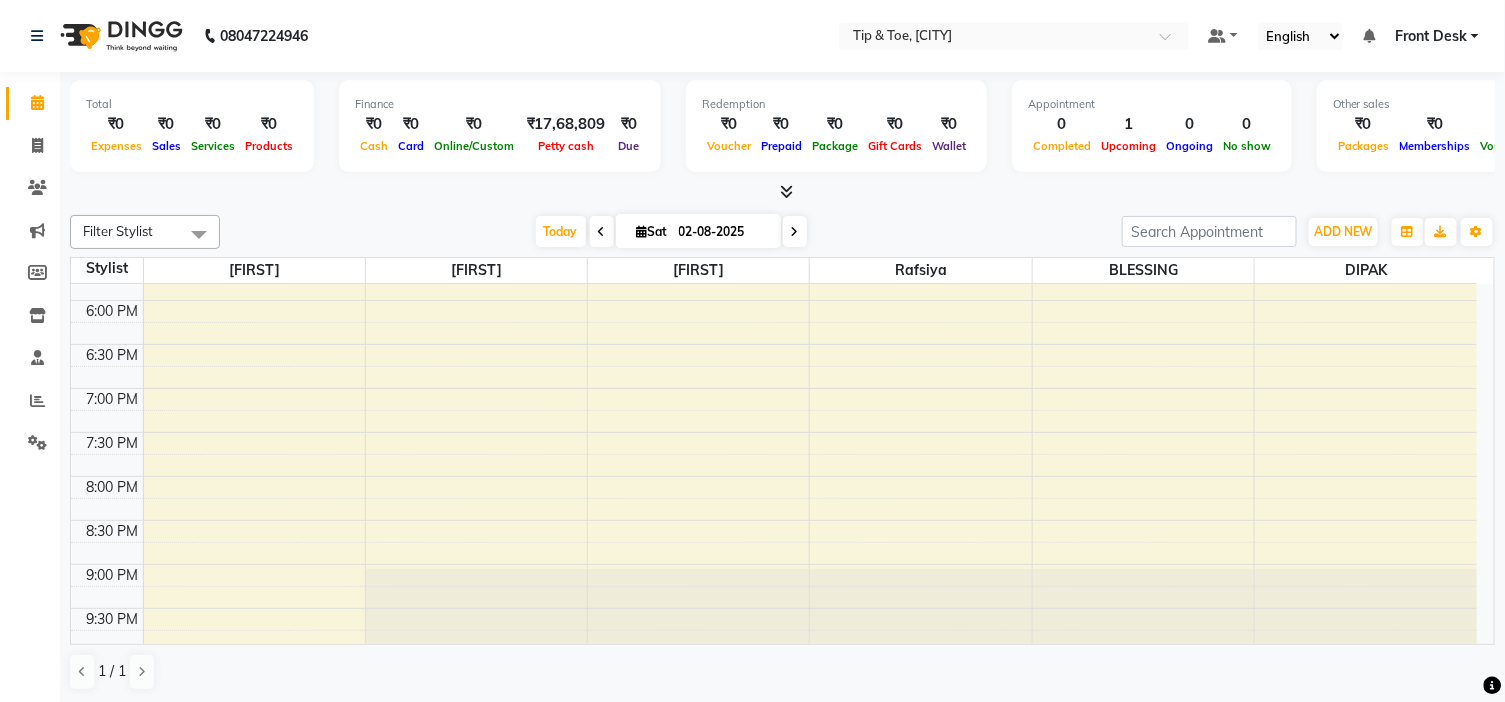 scroll, scrollTop: 777, scrollLeft: 0, axis: vertical 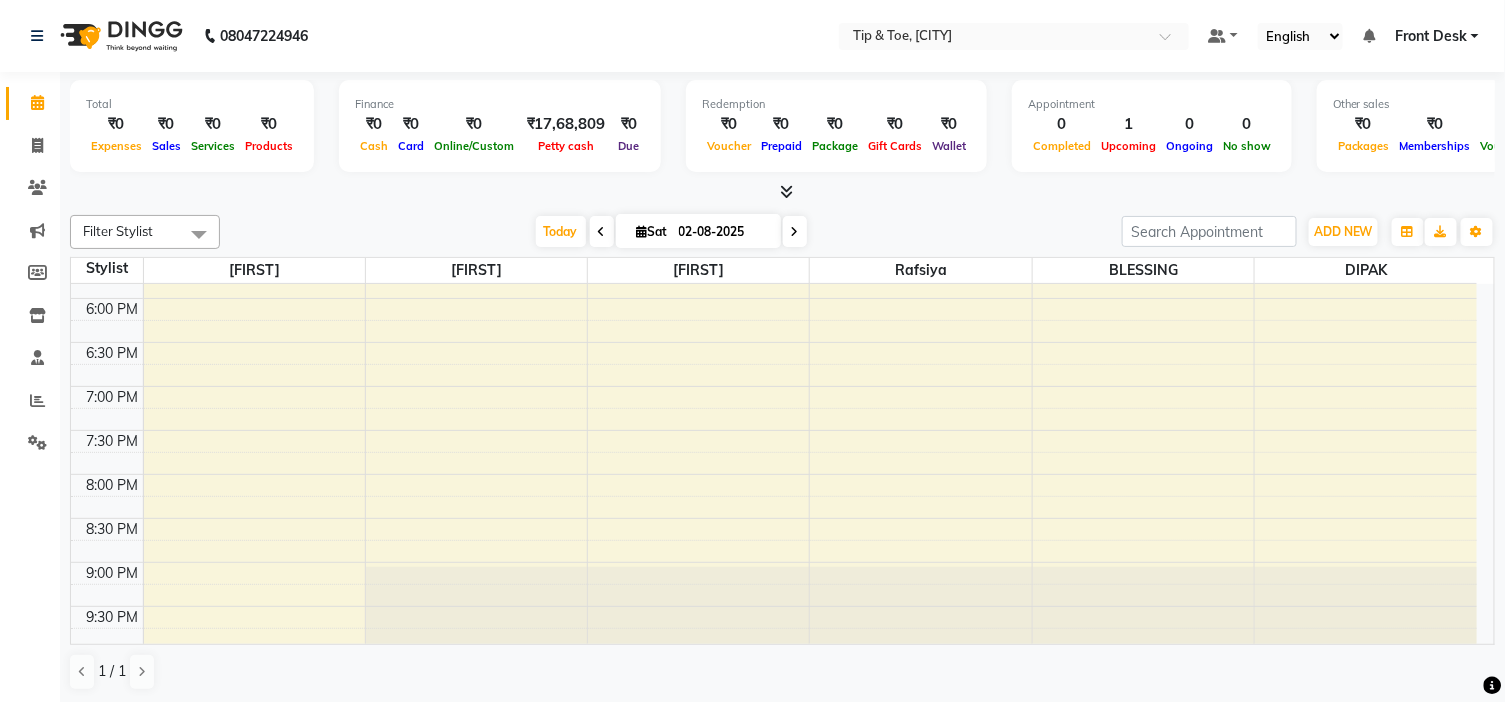 click on "9:00 AM 9:30 AM 10:00 AM 10:30 AM 11:00 AM 11:30 AM 12:00 PM 12:30 PM 1:00 PM 1:30 PM 2:00 PM 2:30 PM 3:00 PM 3:30 PM 4:00 PM 4:30 PM 5:00 PM 5:30 PM 6:00 PM 6:30 PM 7:00 PM 7:30 PM 8:00 PM 8:30 PM 9:00 PM 9:30 PM             SHEETHAL, TK01, 01:30 PM-03:30 PM, Nail Enhancement-Gel Set with T&T Gel Color" at bounding box center (774, 78) 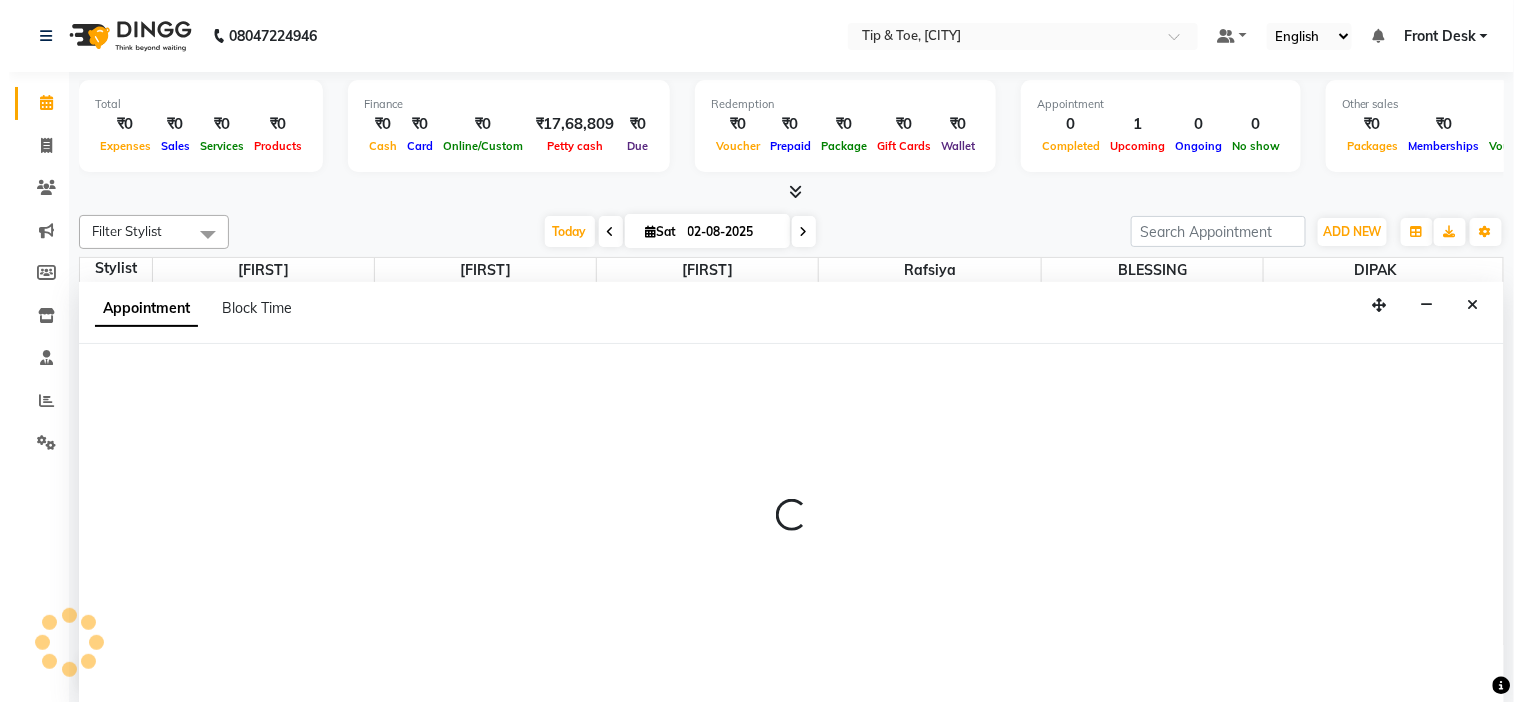 scroll, scrollTop: 1, scrollLeft: 0, axis: vertical 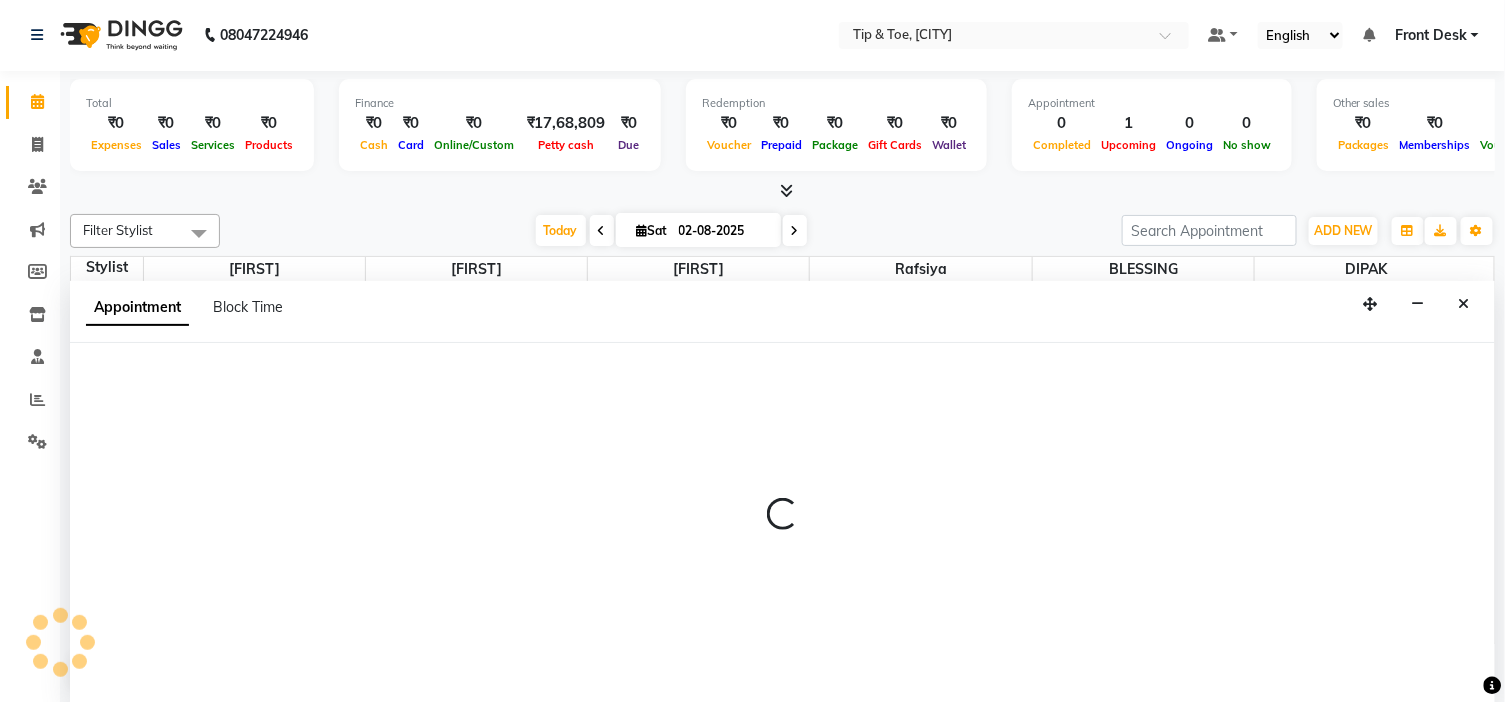 select on "48143" 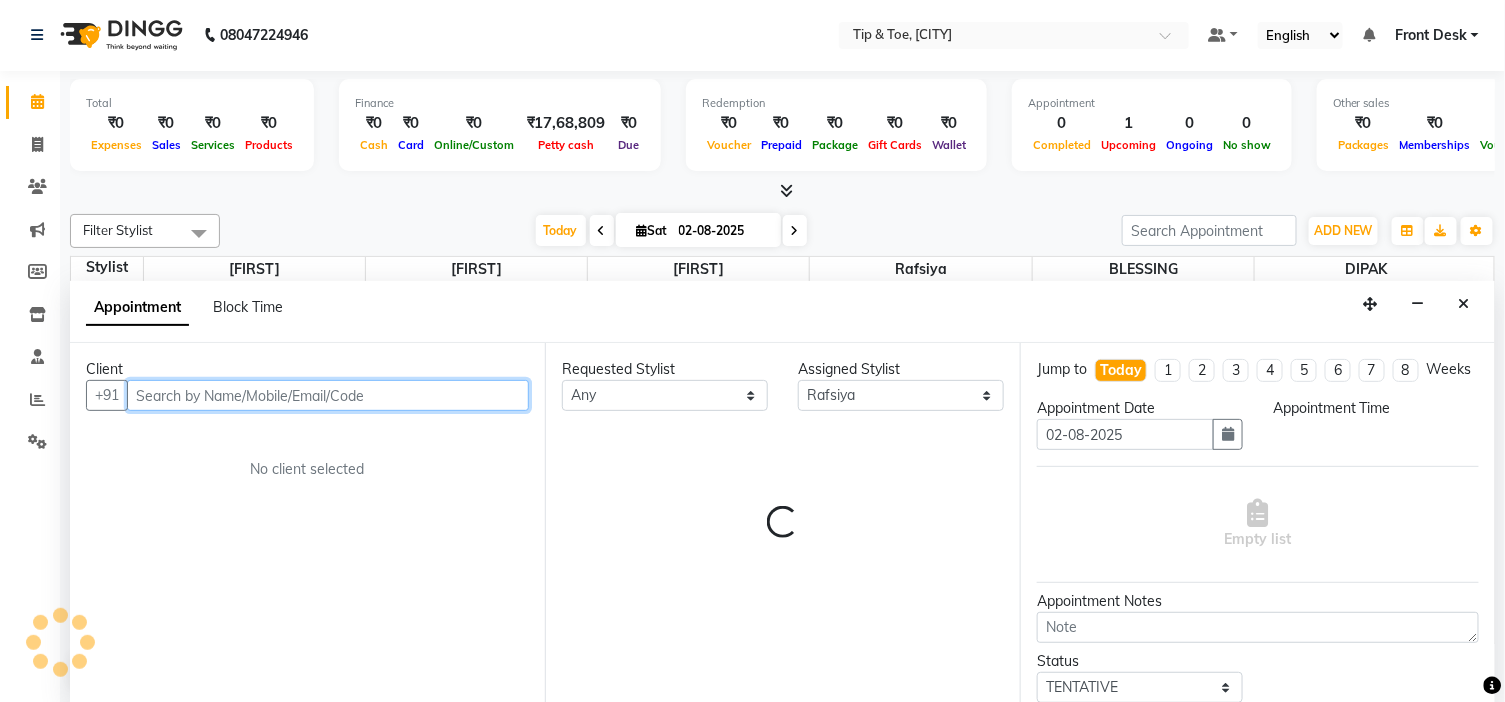 select on "1110" 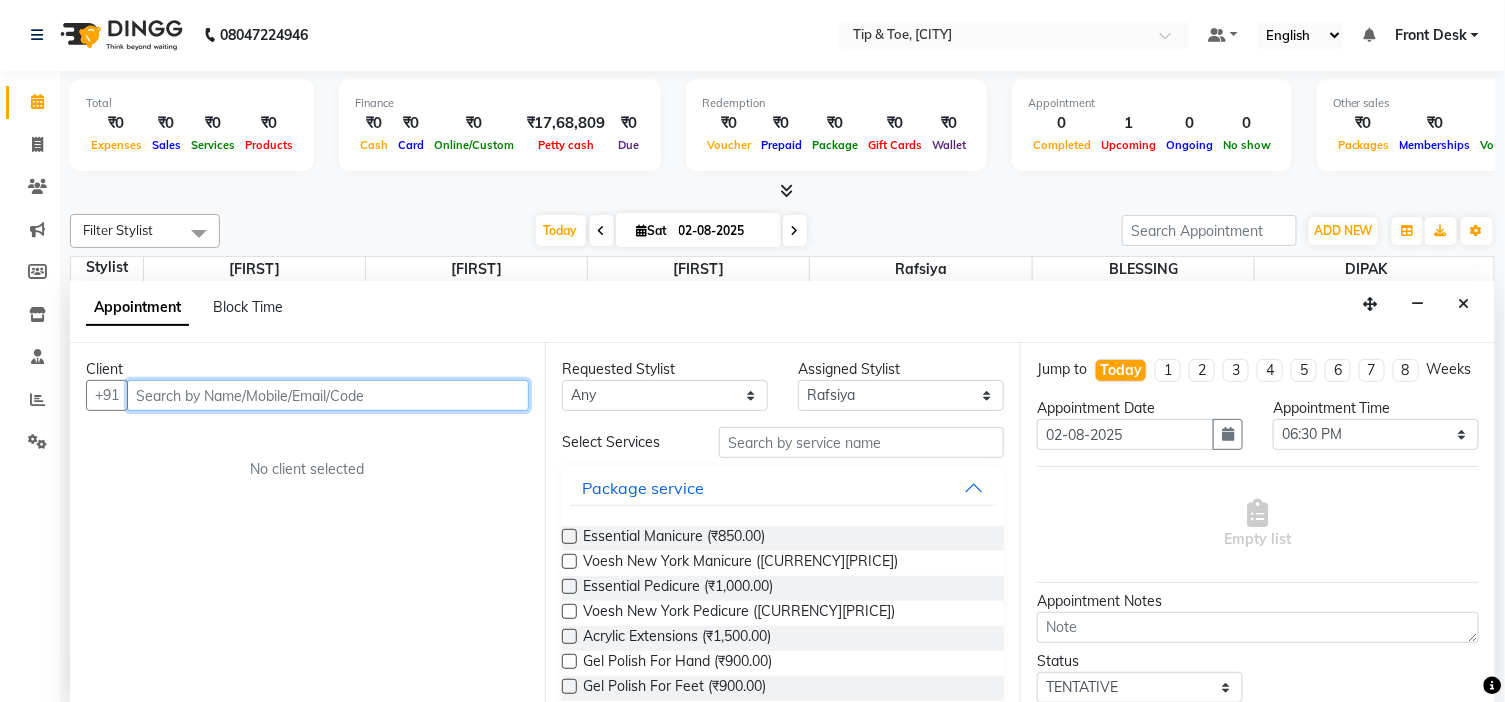 click at bounding box center (328, 395) 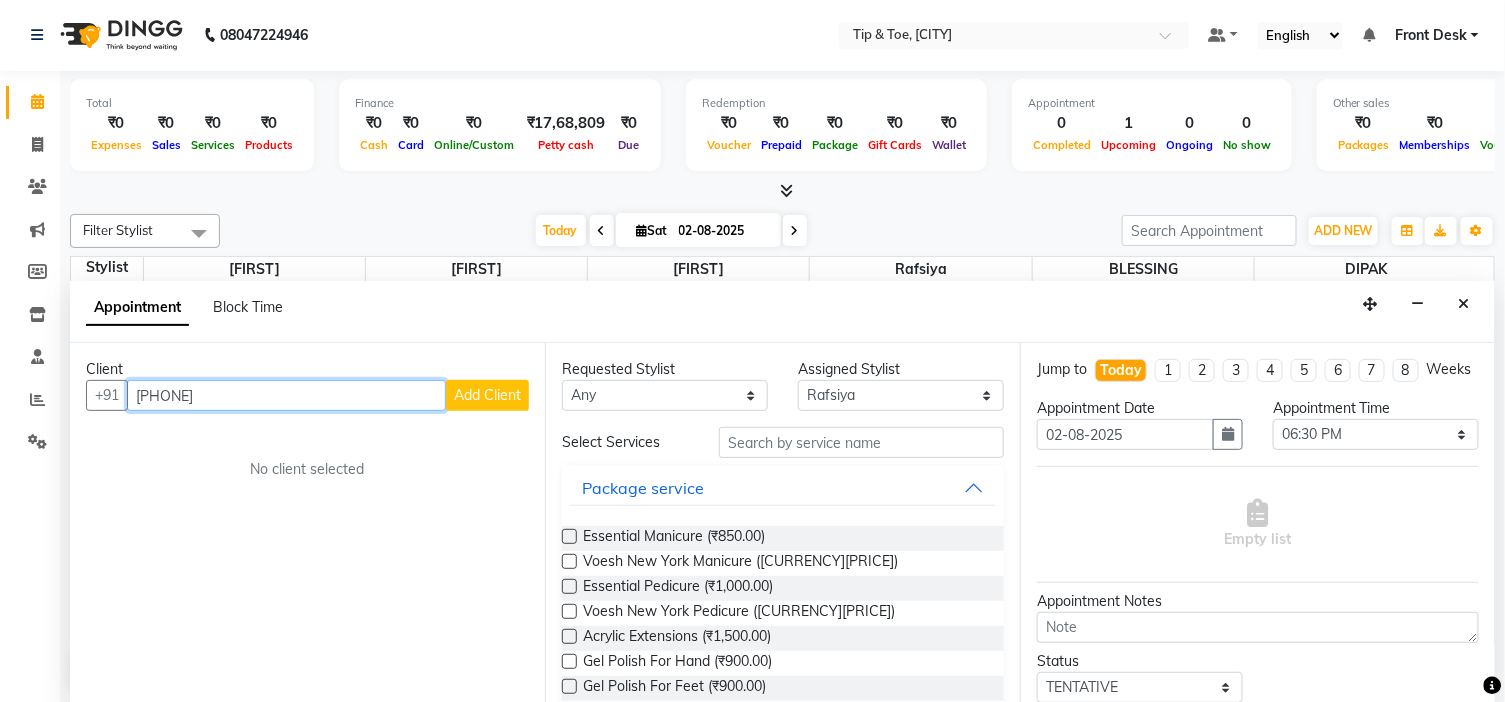 type on "8089121347" 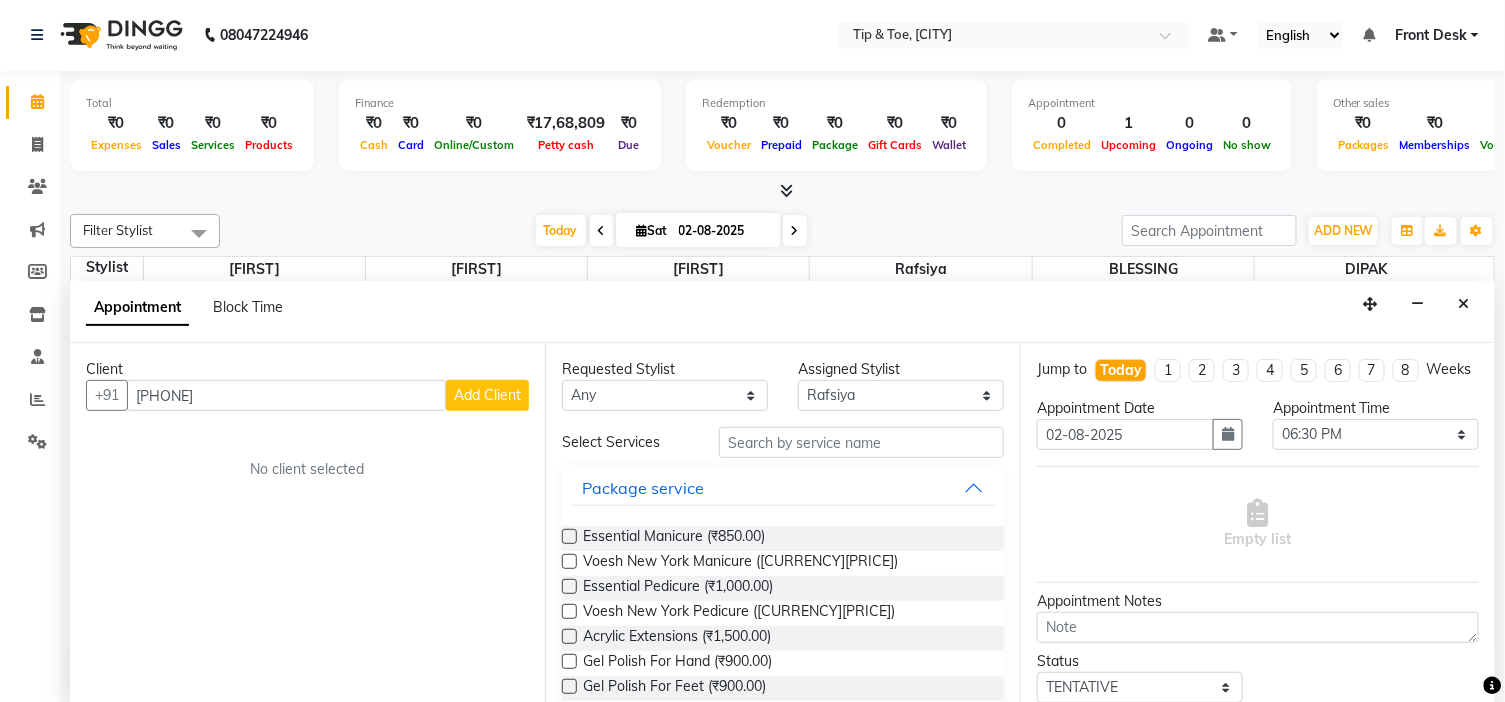 click on "Add Client" at bounding box center (487, 395) 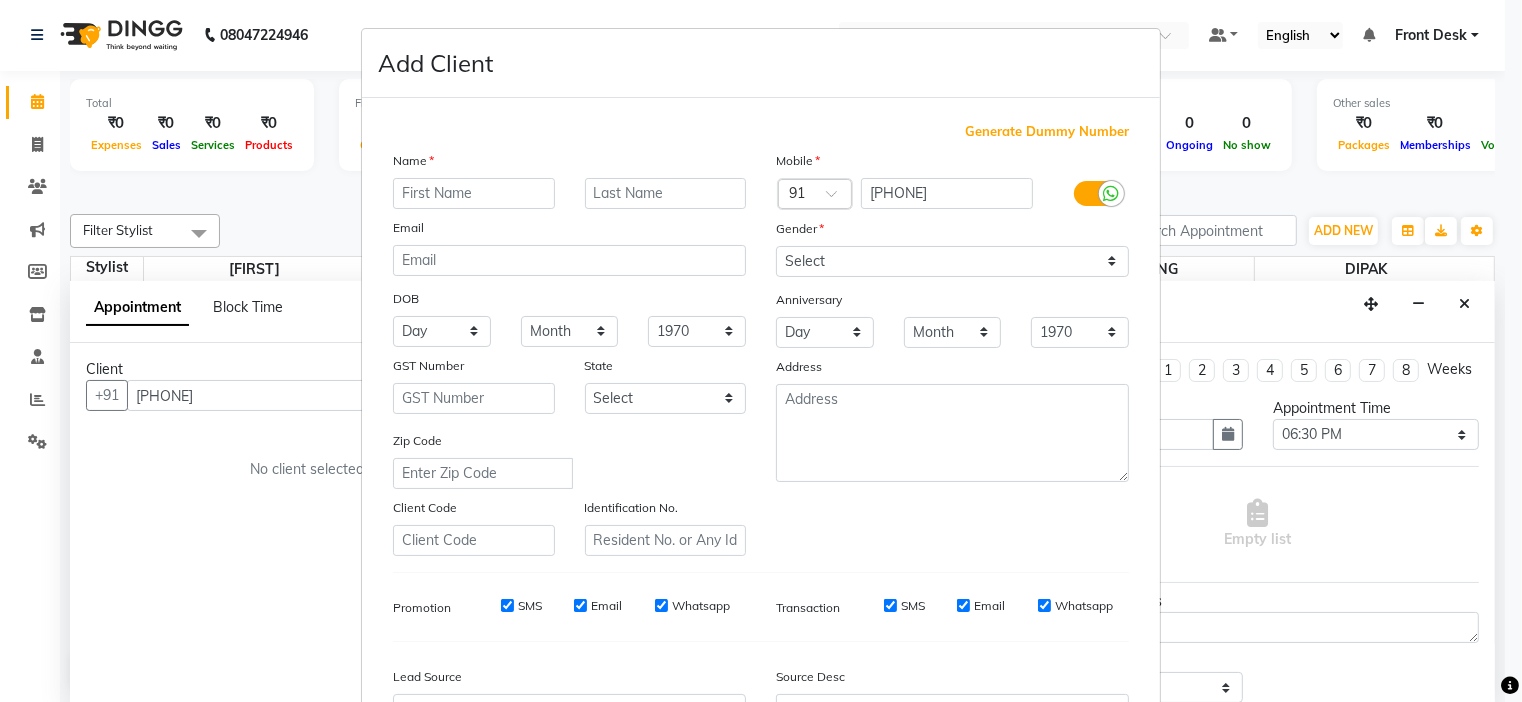 click at bounding box center (474, 193) 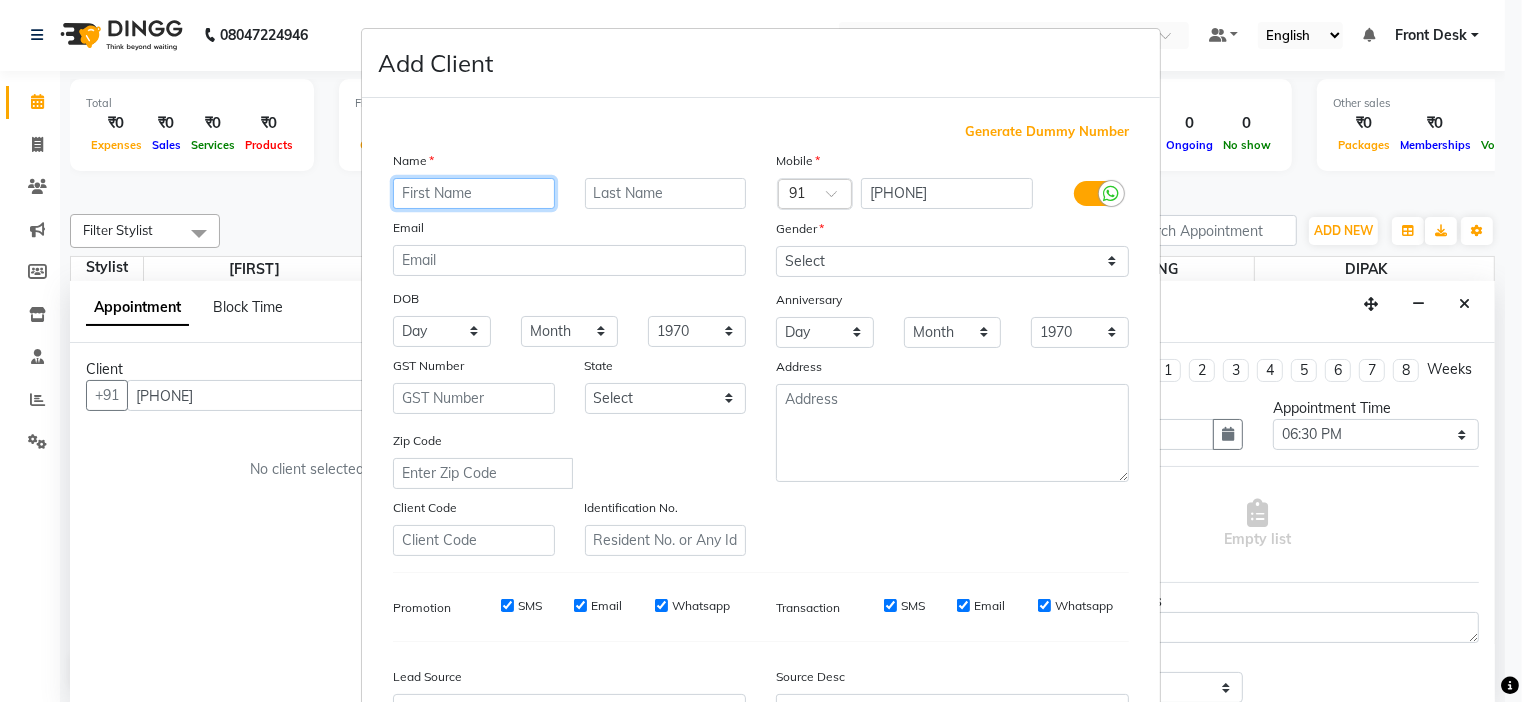 click at bounding box center [474, 193] 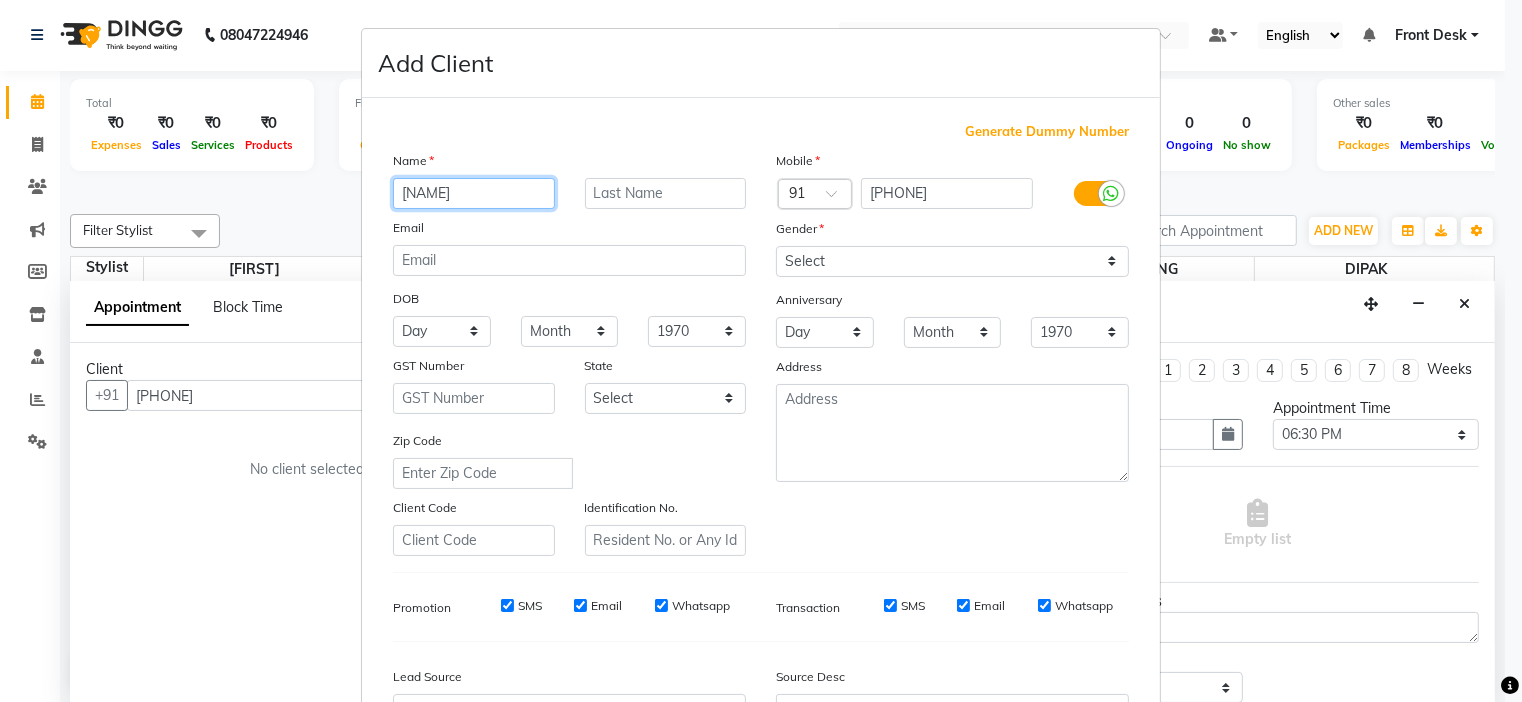type on "BOVILIA" 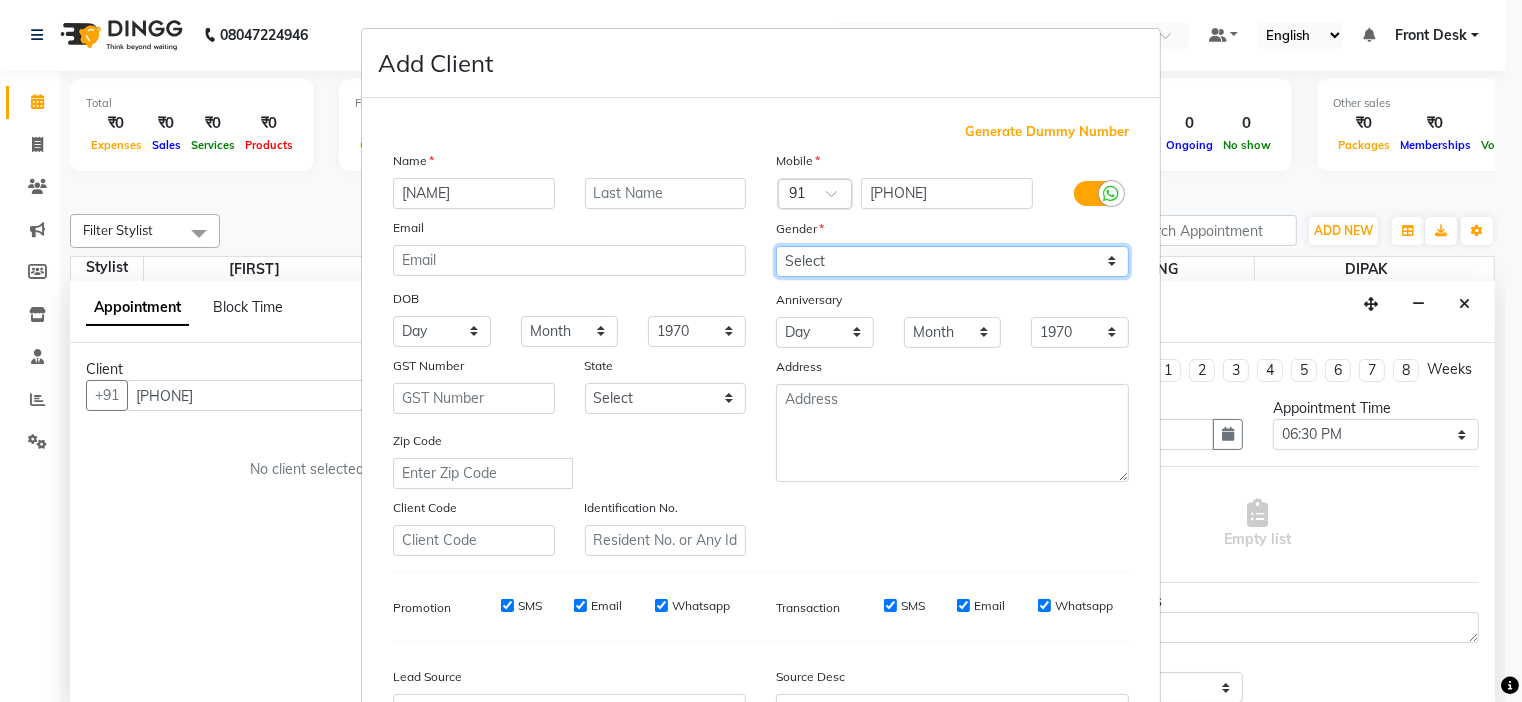 click on "Select Male Female Other Prefer Not To Say" at bounding box center (952, 261) 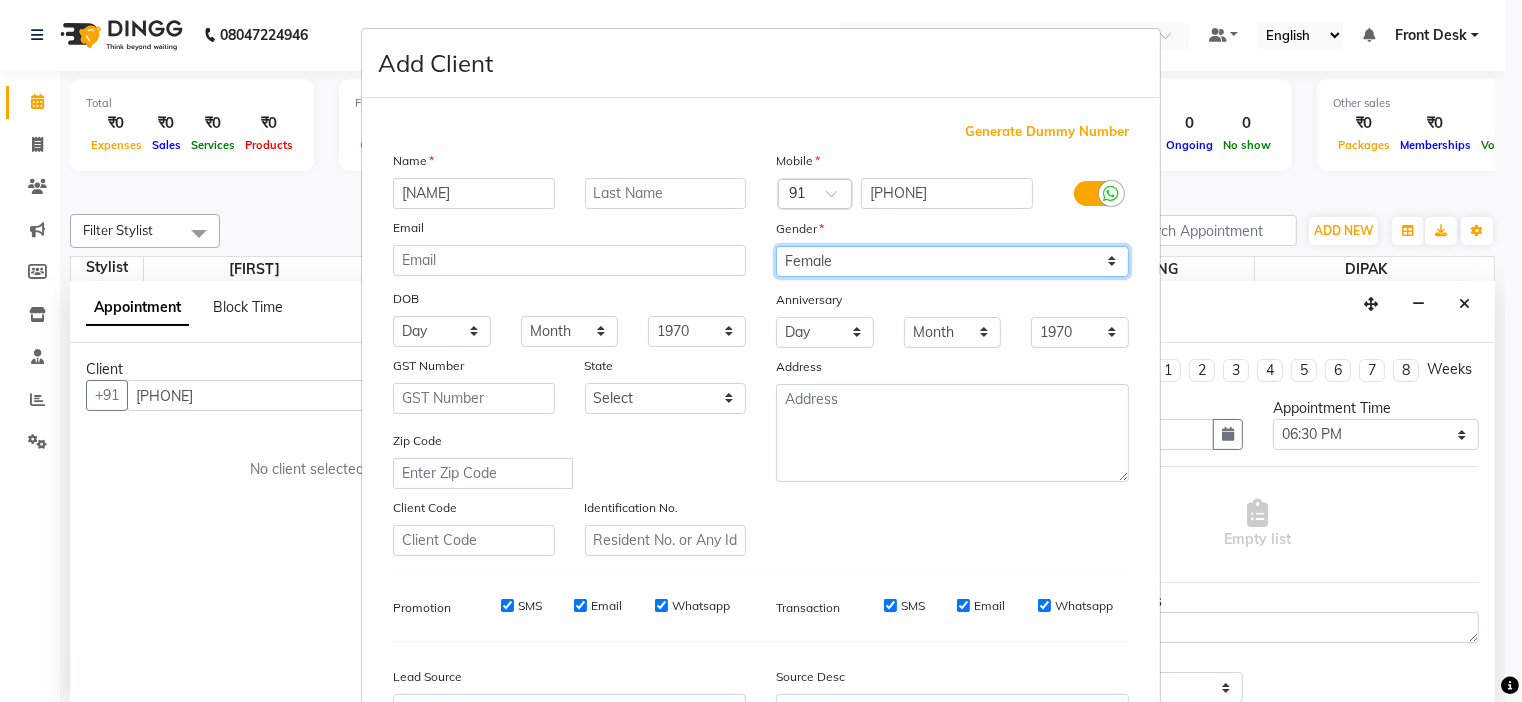 click on "Select Male Female Other Prefer Not To Say" at bounding box center (952, 261) 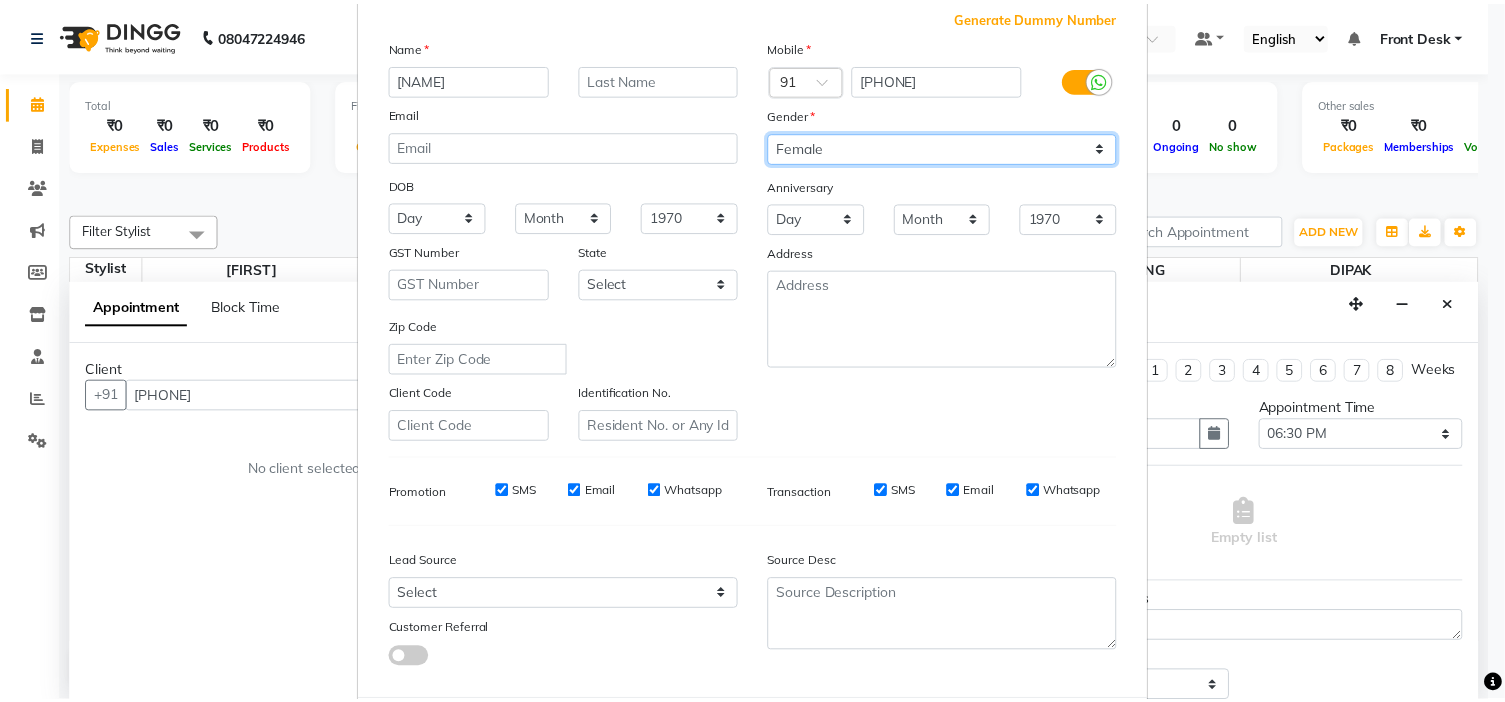 scroll, scrollTop: 222, scrollLeft: 0, axis: vertical 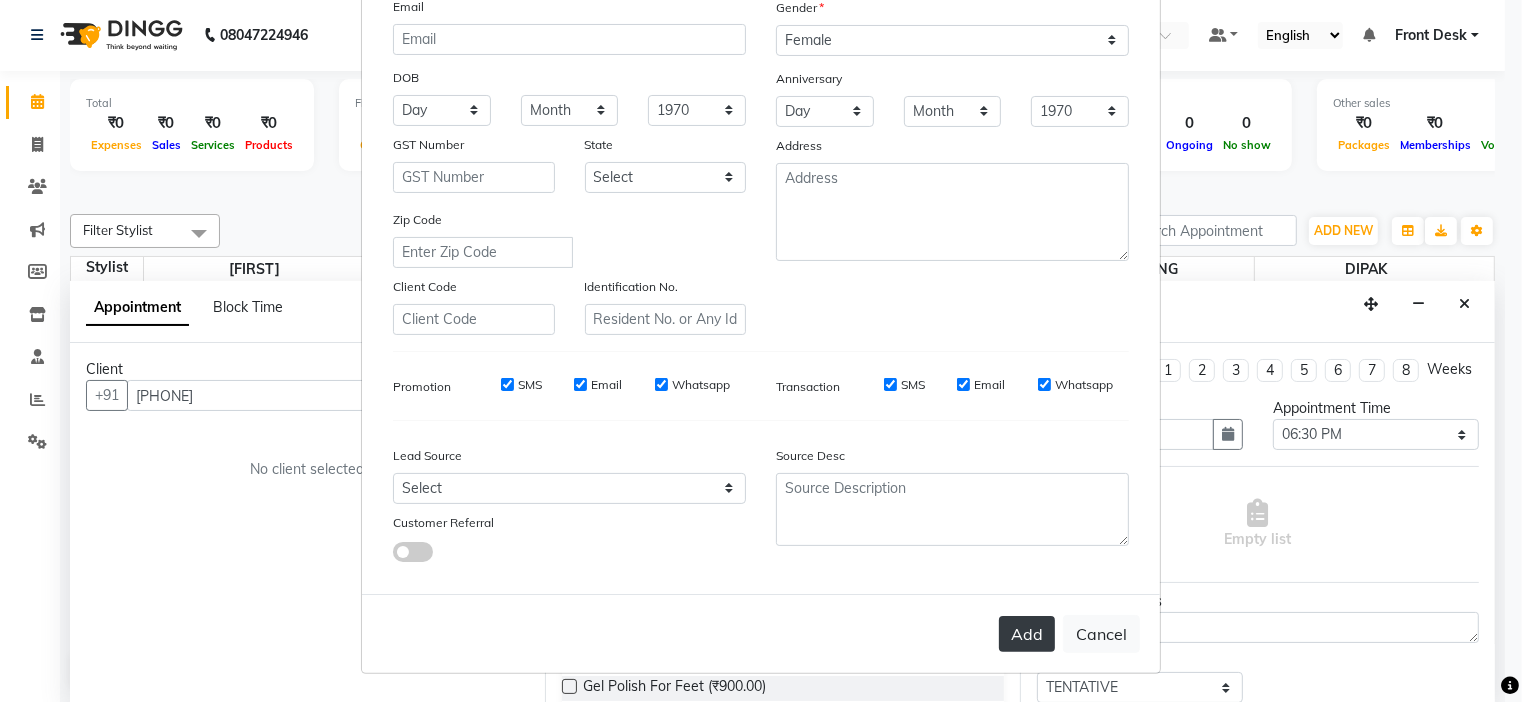 click on "Add" at bounding box center (1027, 634) 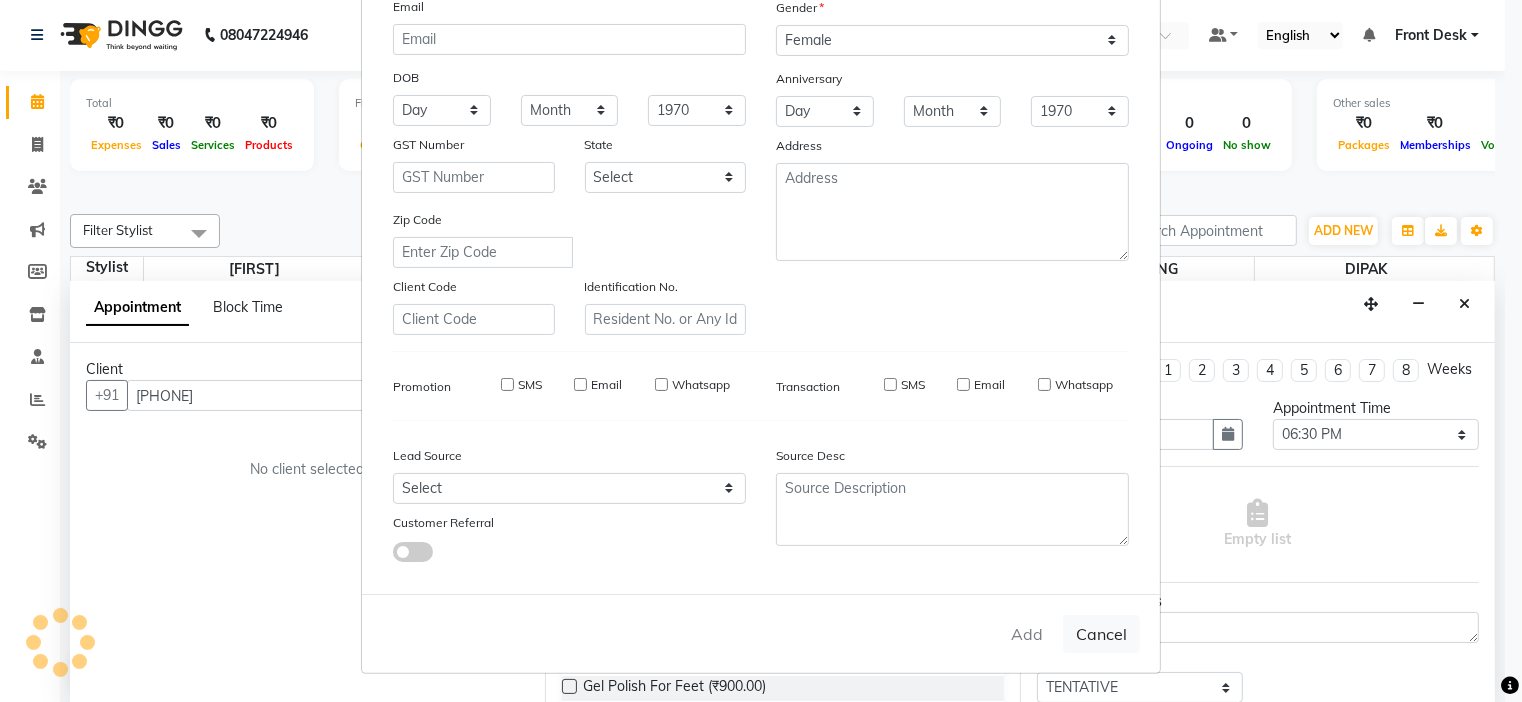 type 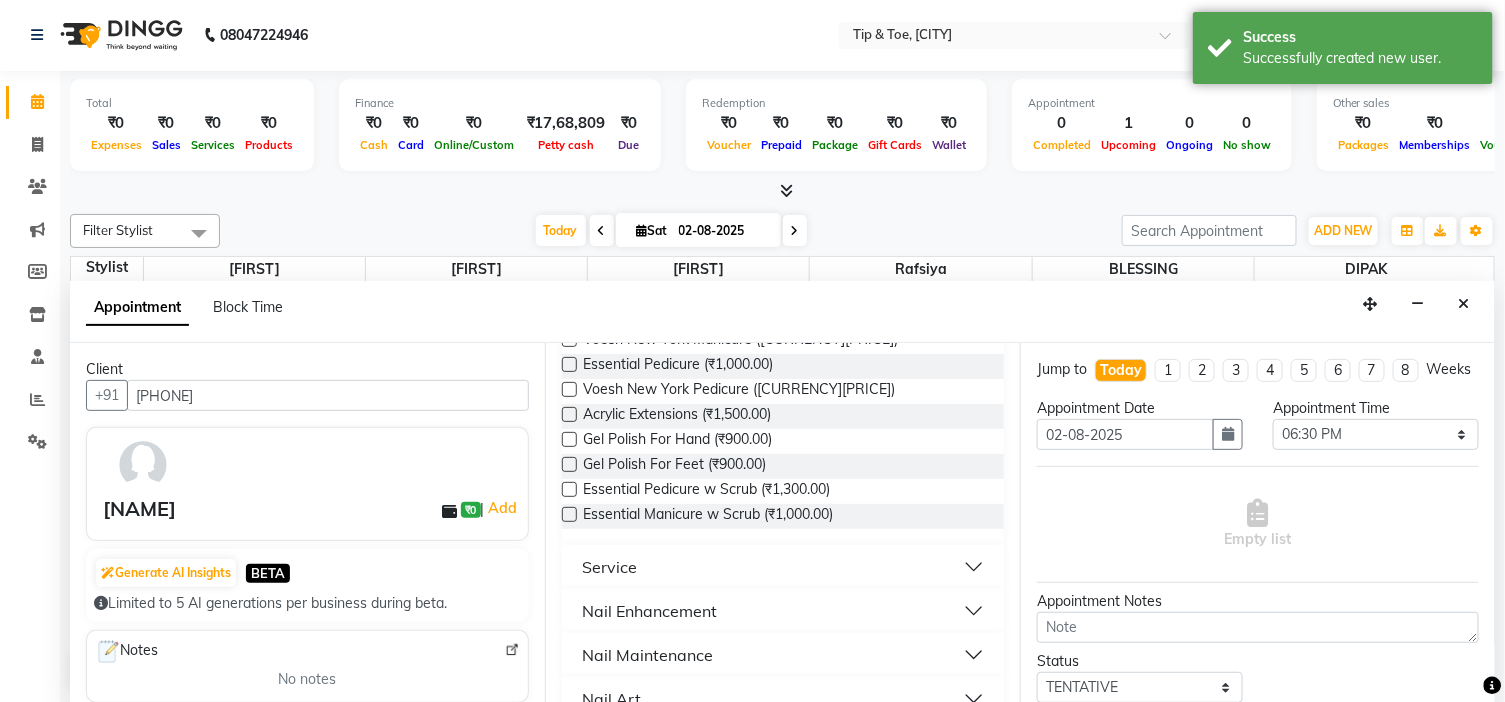 scroll, scrollTop: 333, scrollLeft: 0, axis: vertical 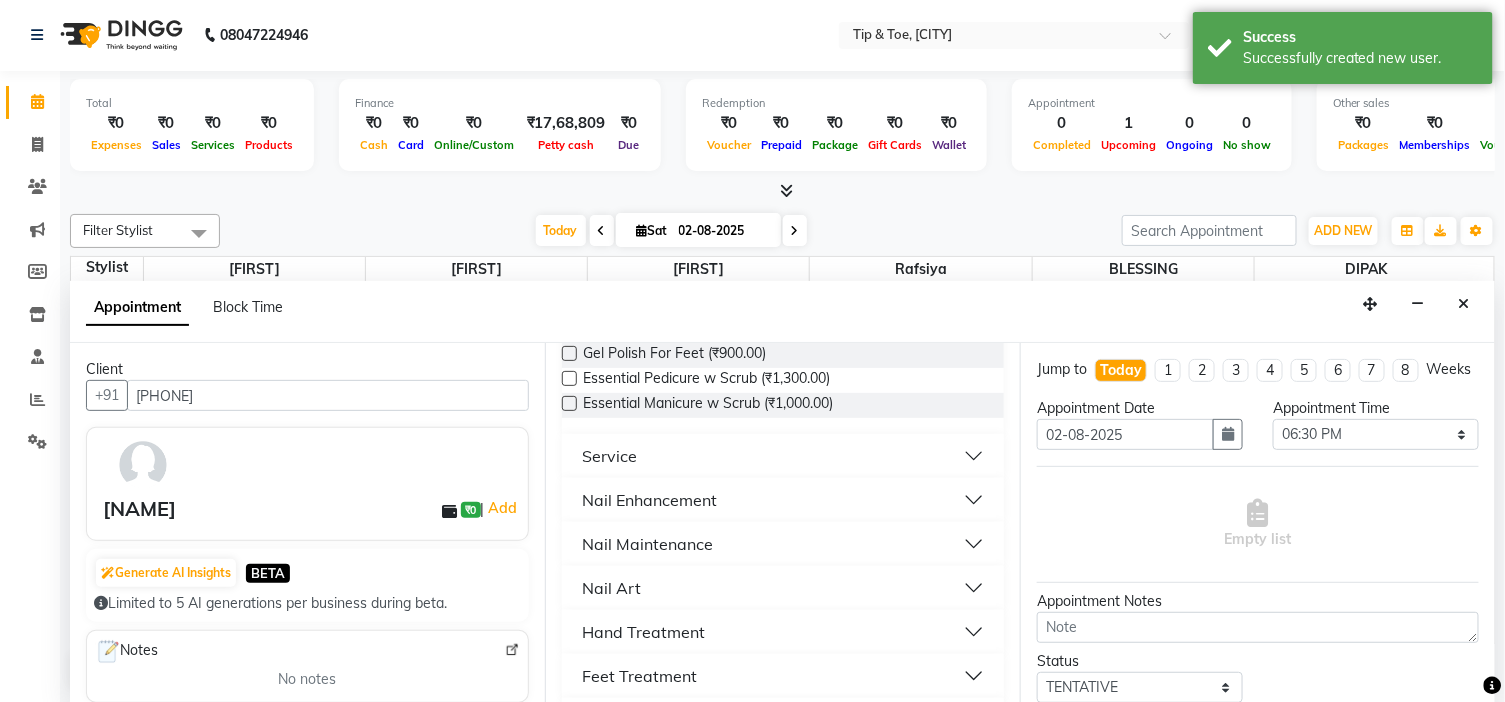 click on "Nail Maintenance" at bounding box center [647, 544] 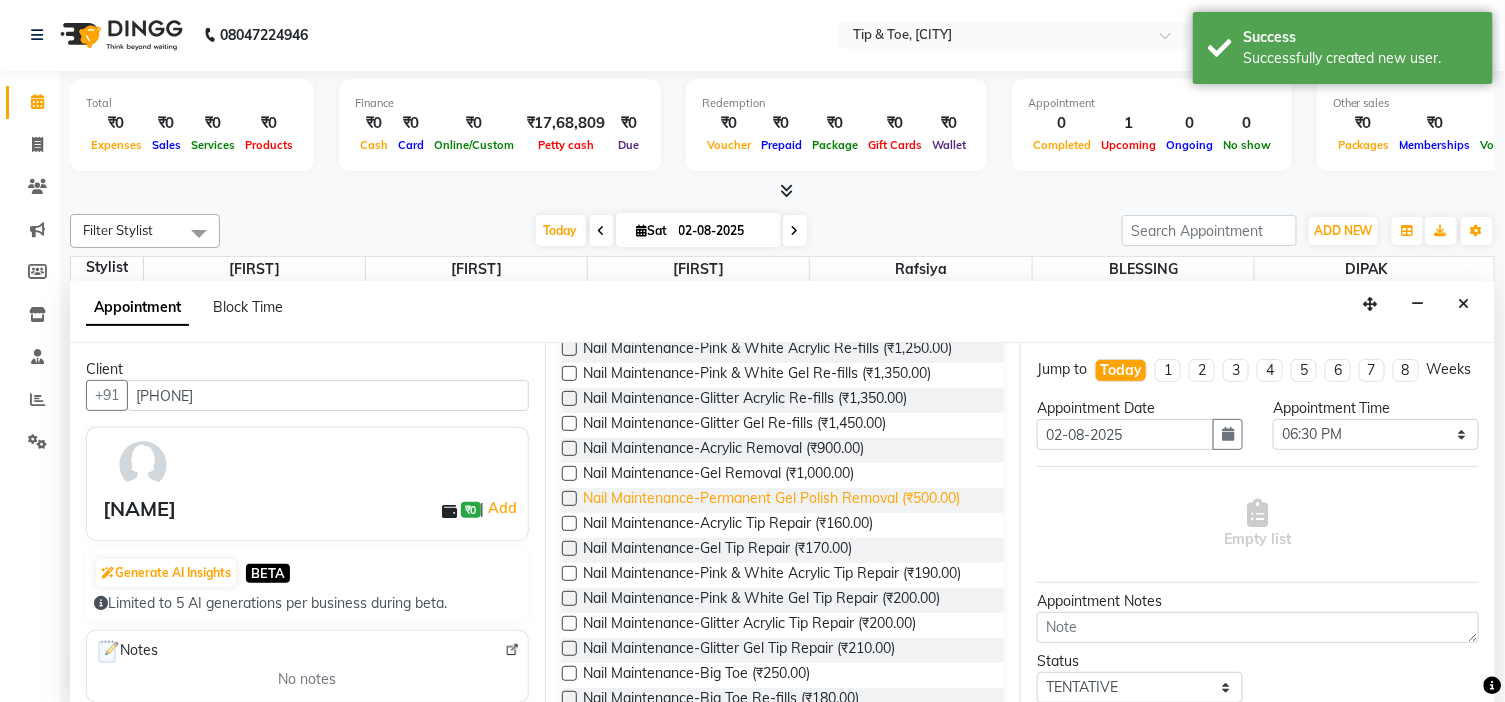 scroll, scrollTop: 666, scrollLeft: 0, axis: vertical 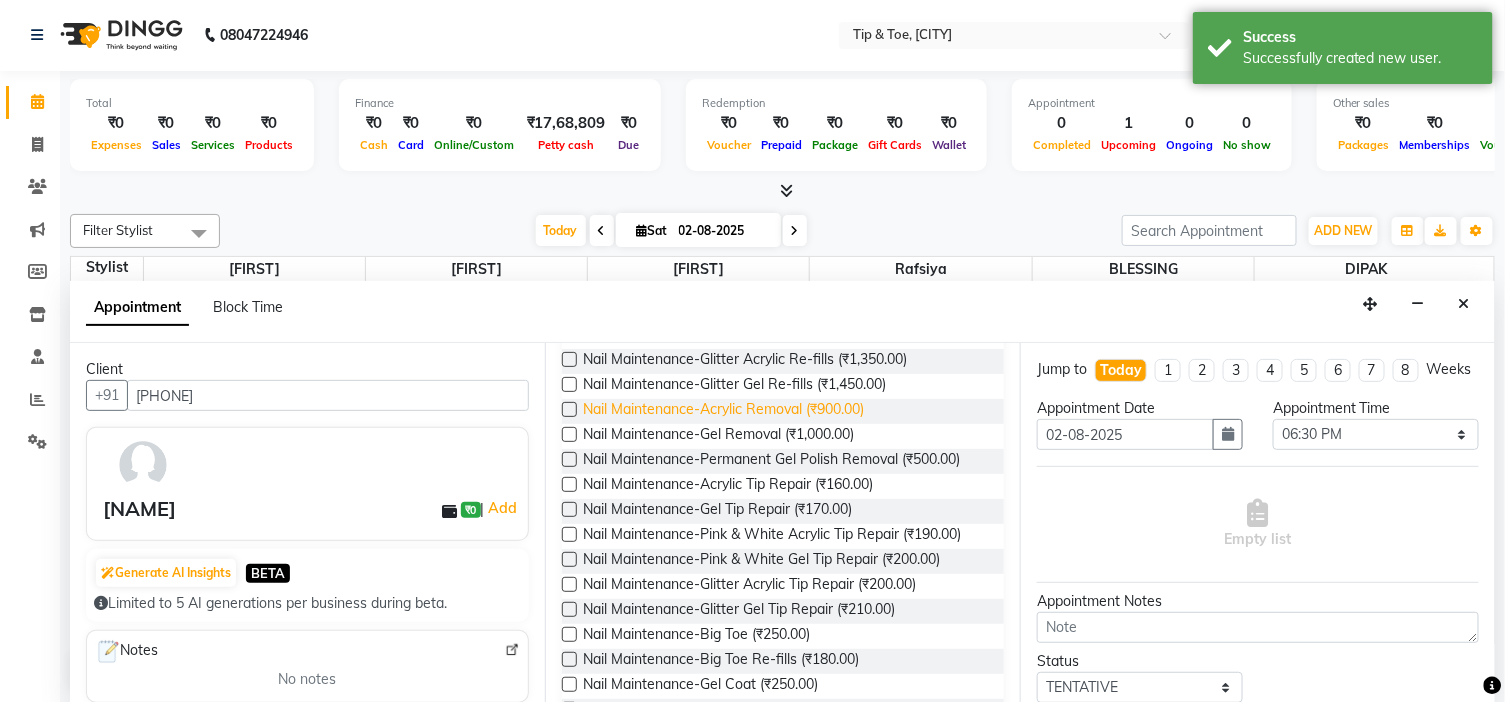 click on "Nail Maintenance-Acrylic Removal (₹900.00)" at bounding box center [723, 411] 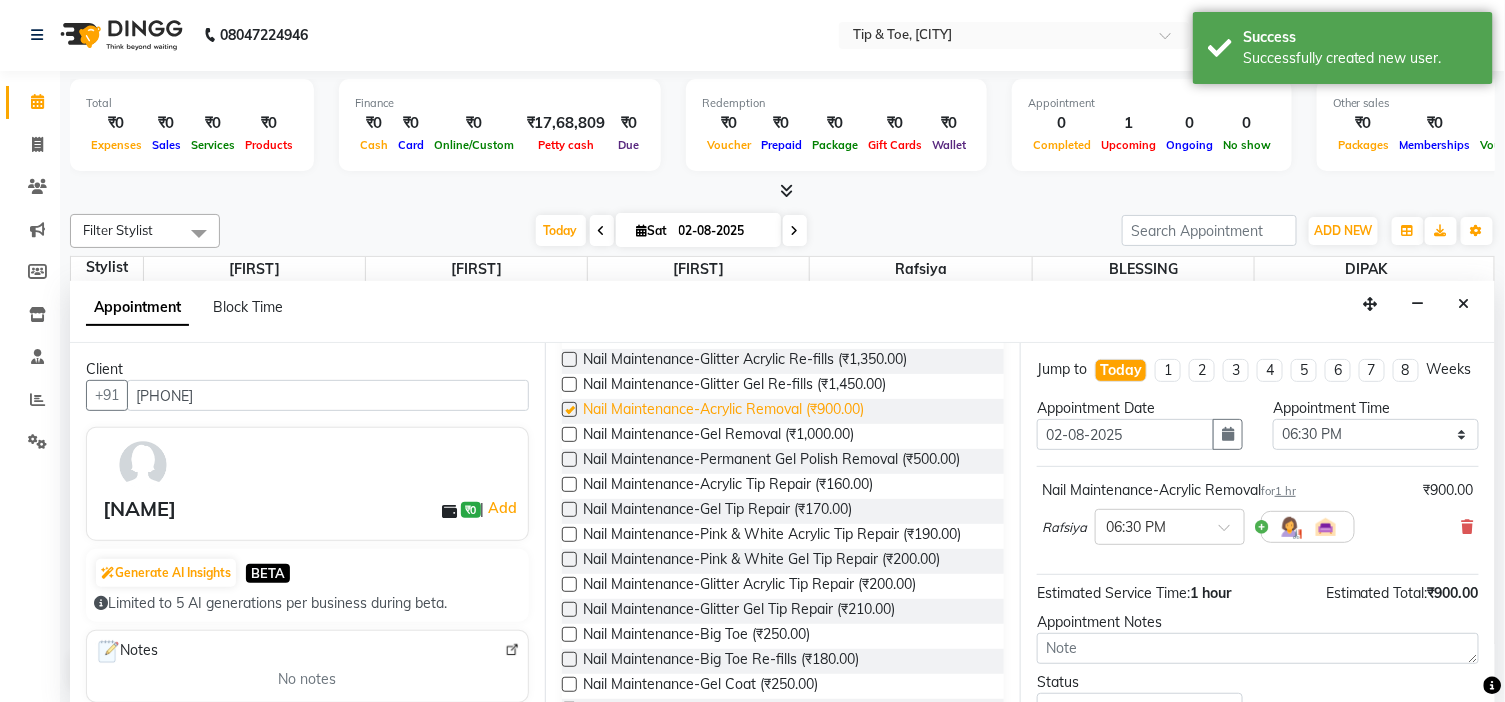 checkbox on "false" 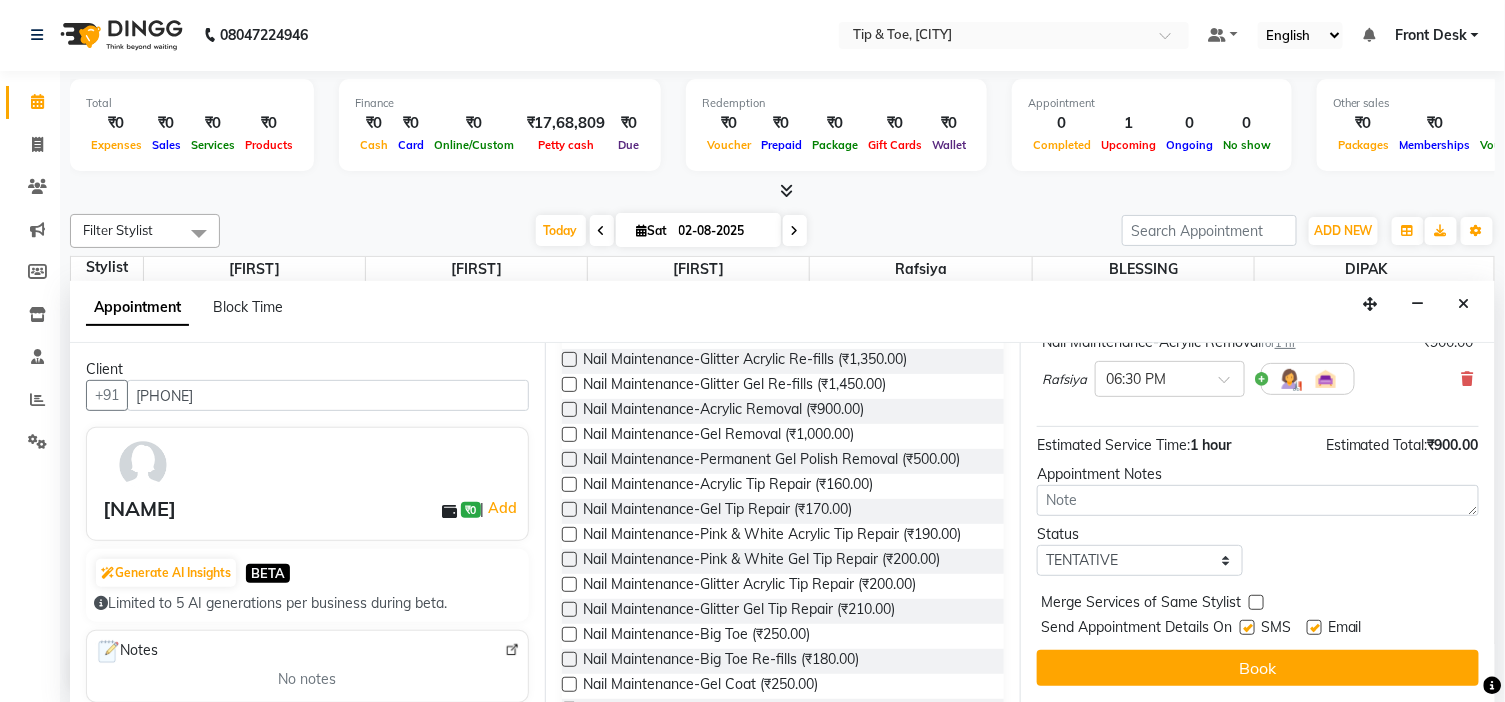 scroll, scrollTop: 166, scrollLeft: 0, axis: vertical 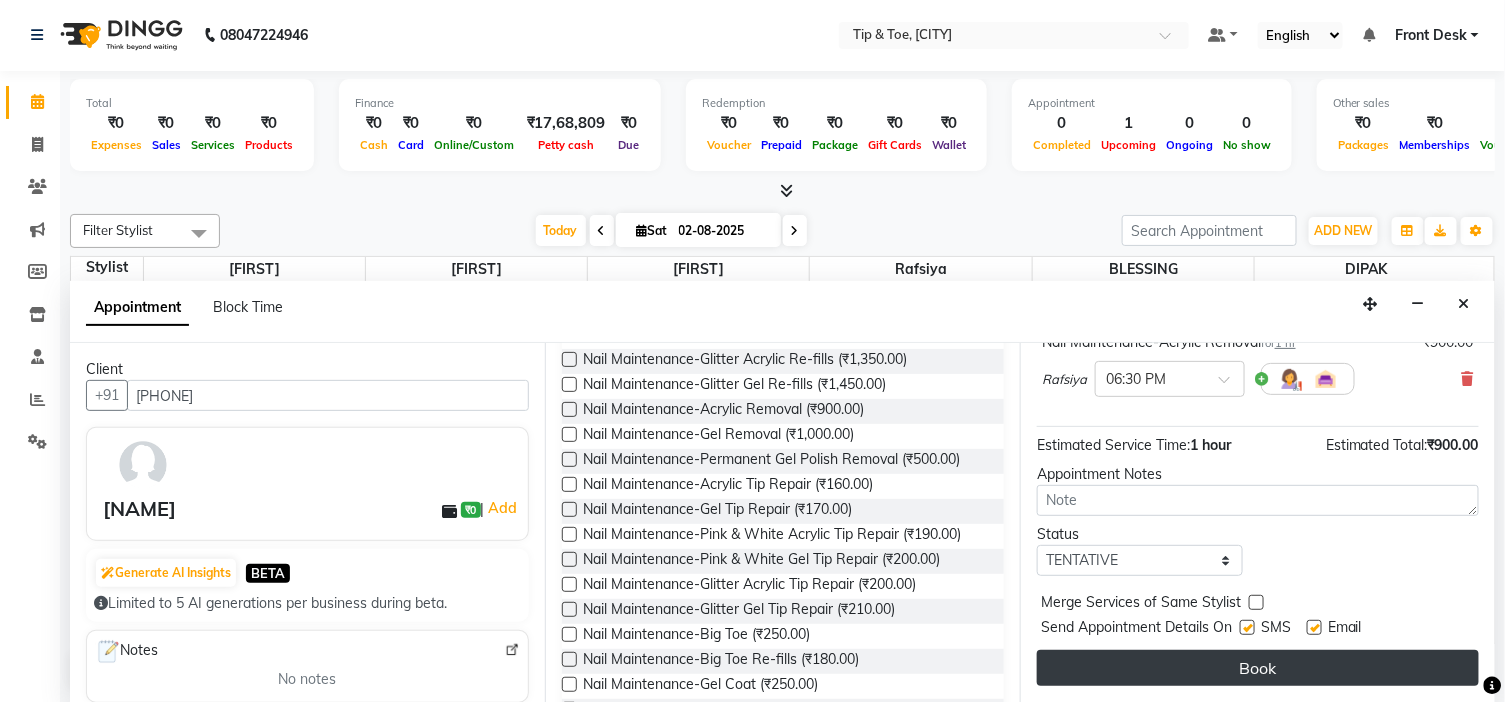click at bounding box center [1314, 627] 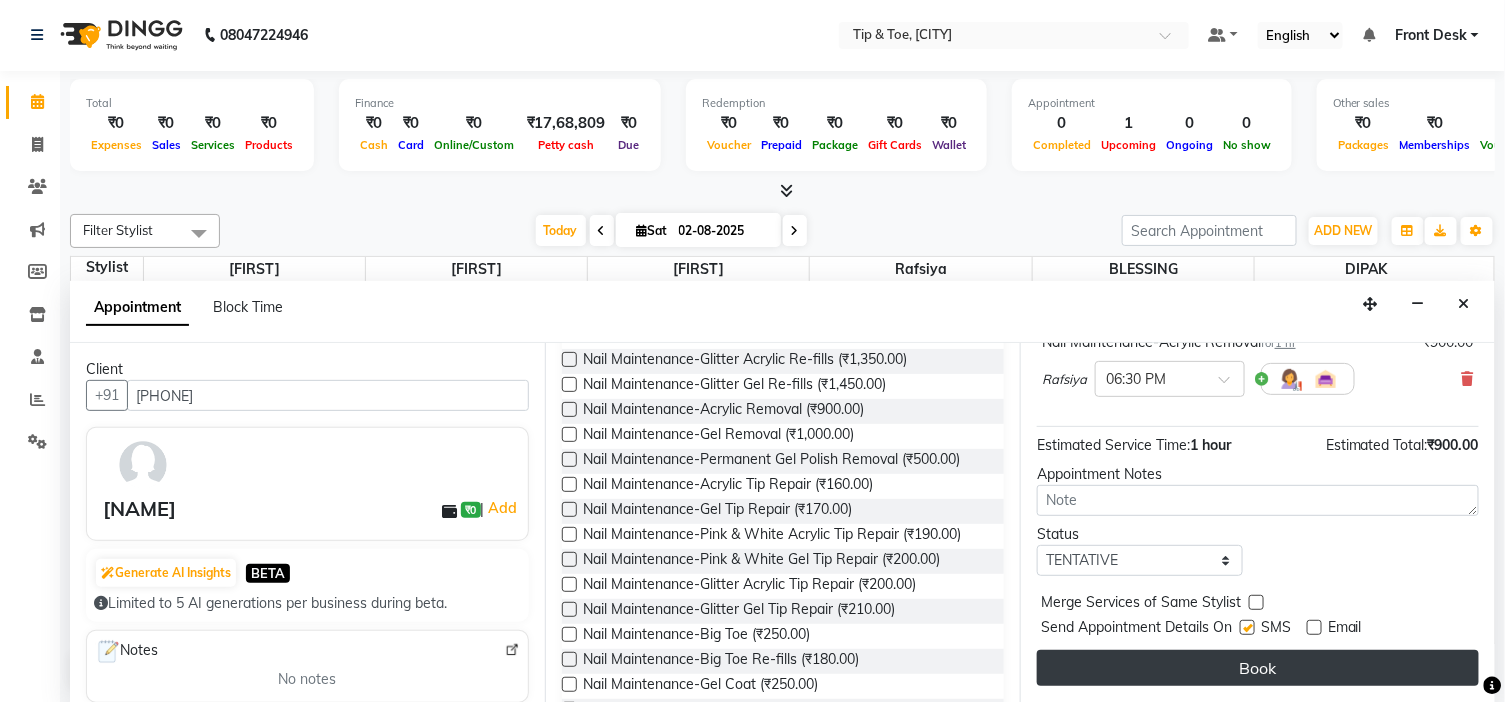 click on "Book" at bounding box center [1258, 668] 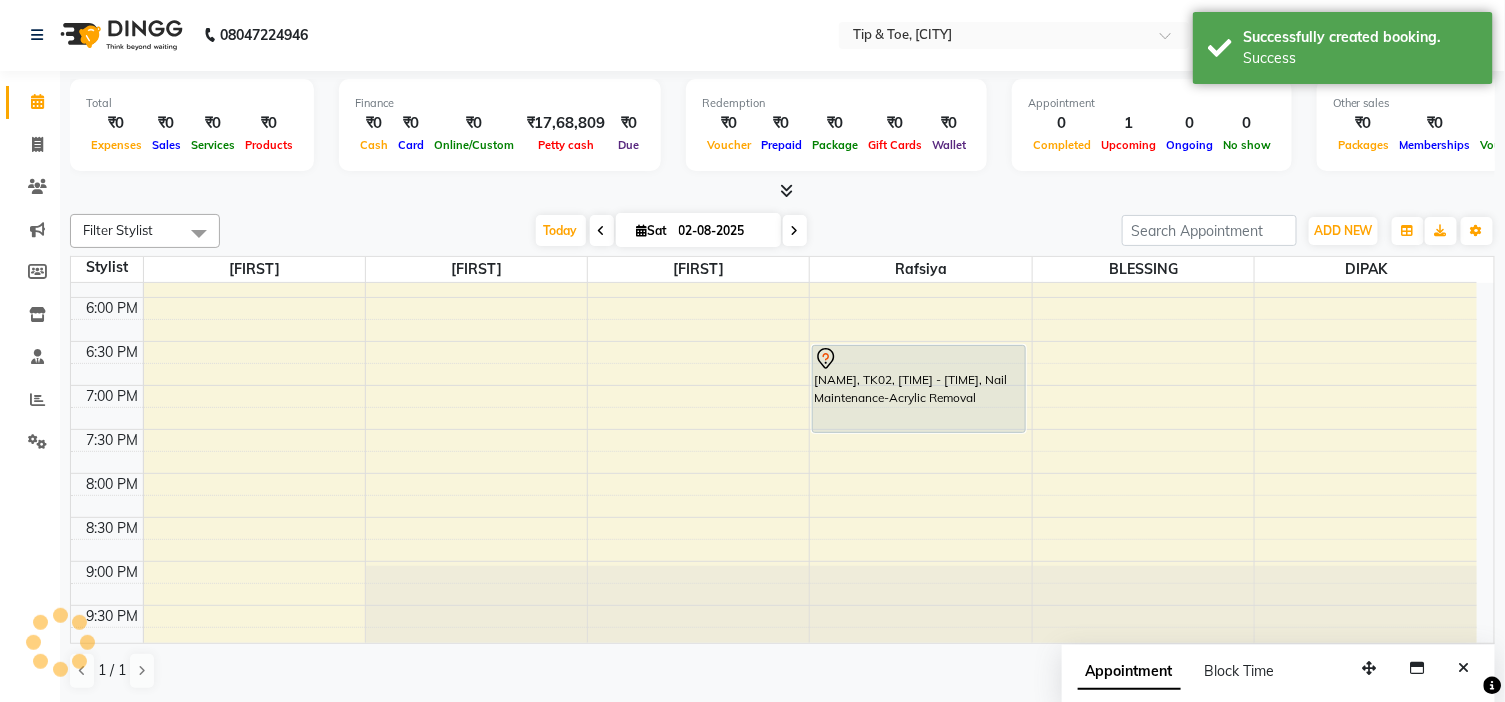 scroll, scrollTop: 0, scrollLeft: 0, axis: both 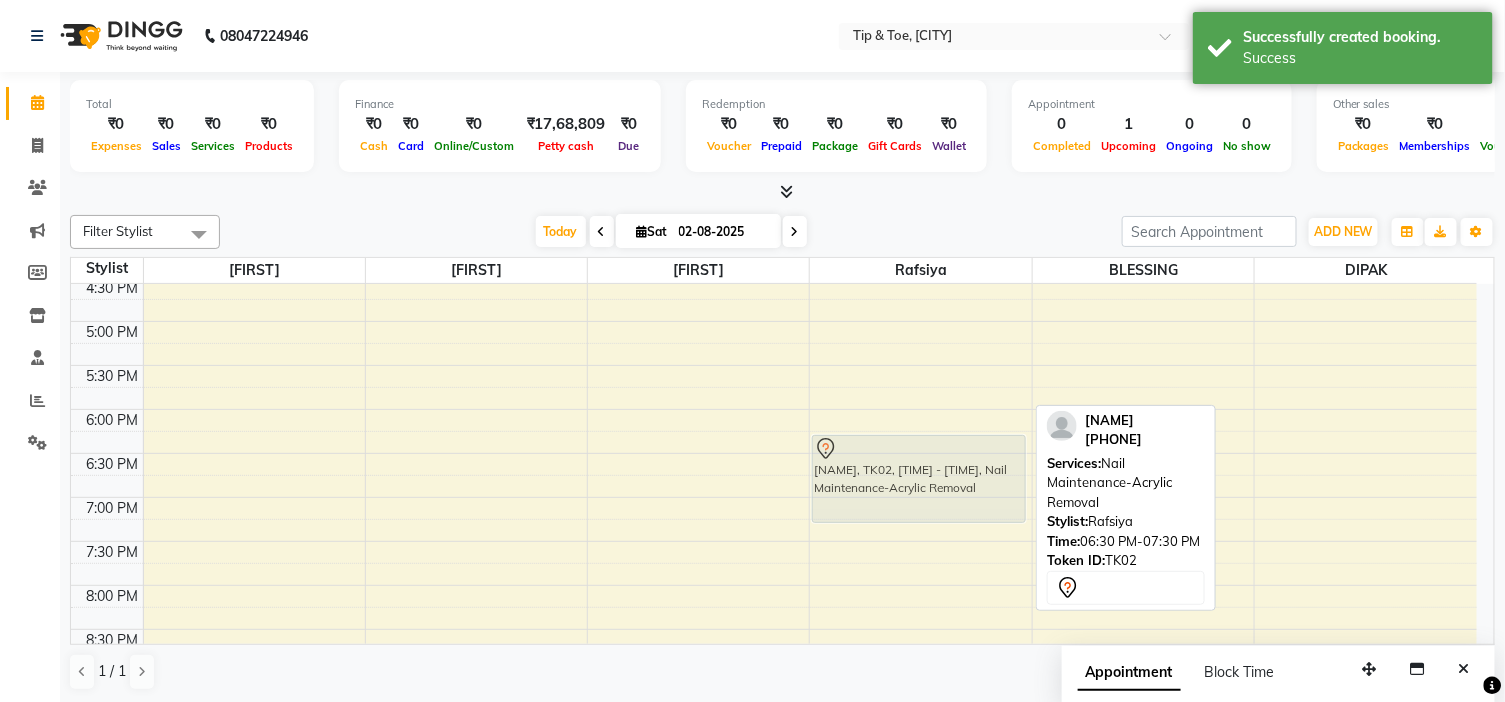 drag, startPoint x: 851, startPoint y: 478, endPoint x: 842, endPoint y: 452, distance: 27.513634 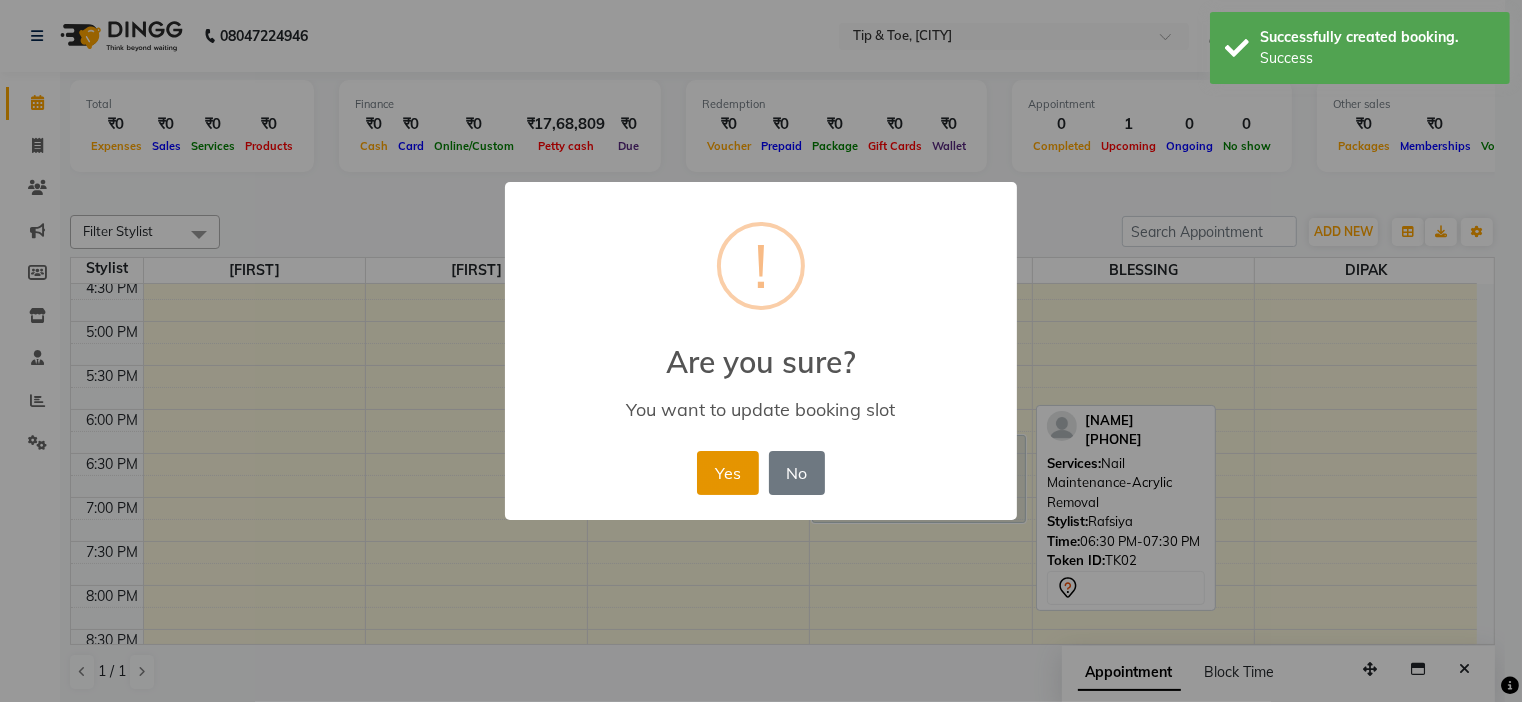 click on "Yes" at bounding box center [727, 473] 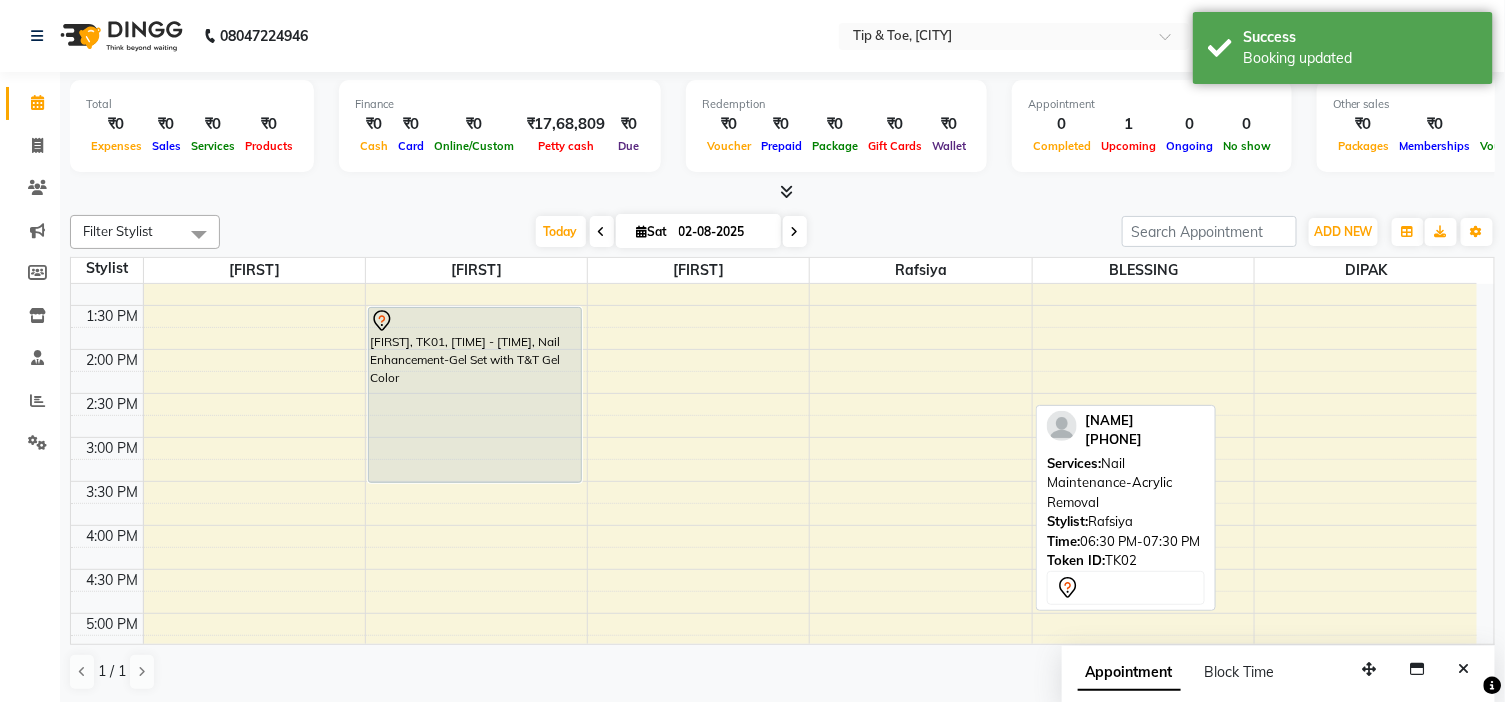 scroll, scrollTop: 344, scrollLeft: 0, axis: vertical 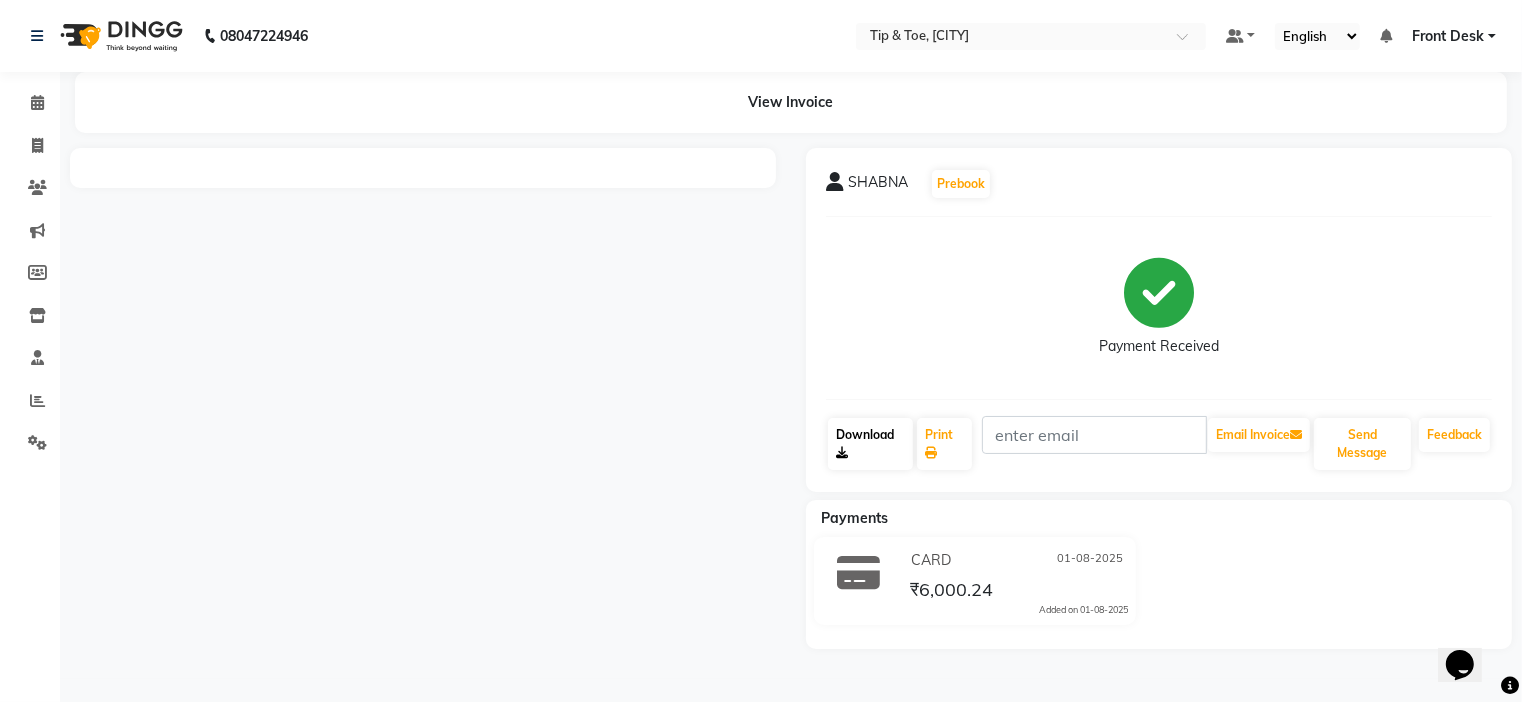 click on "Download" 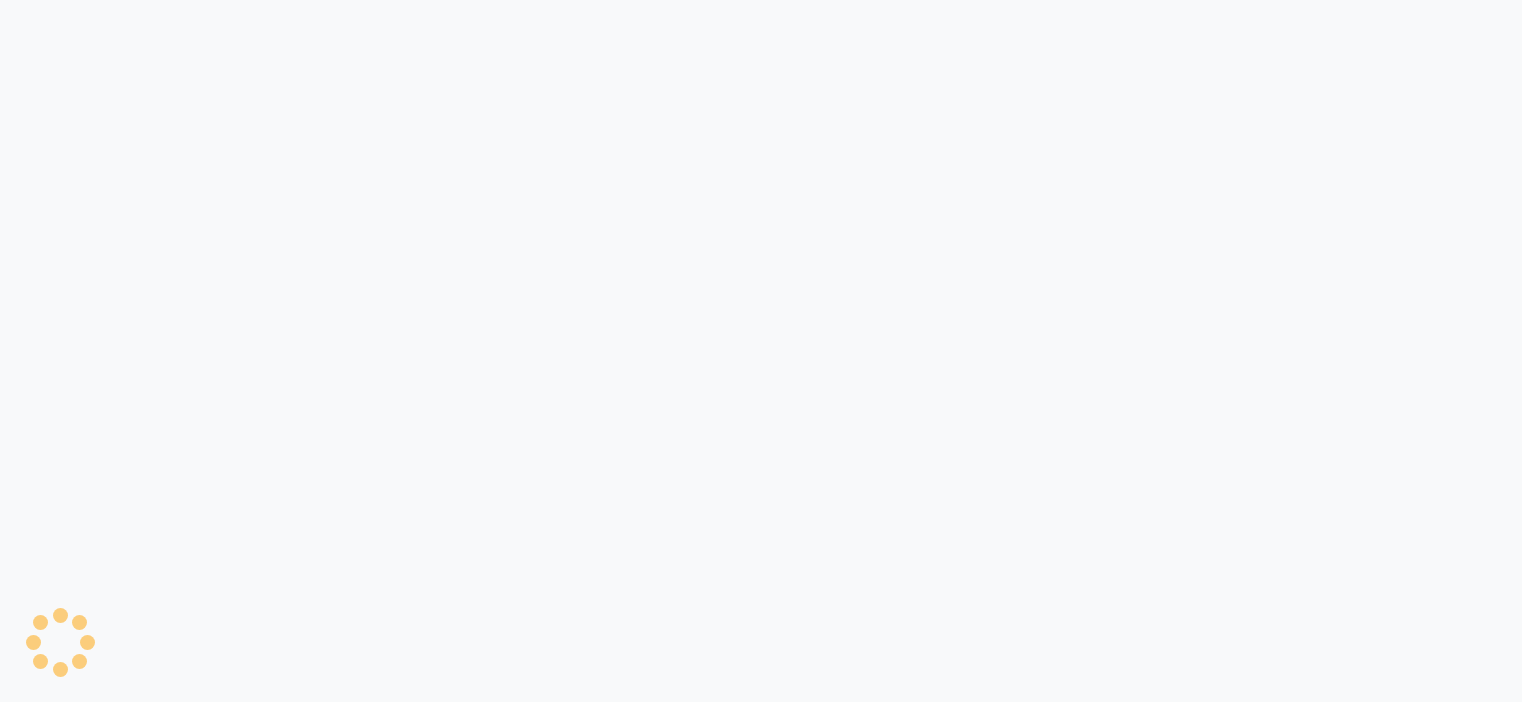 scroll, scrollTop: 0, scrollLeft: 0, axis: both 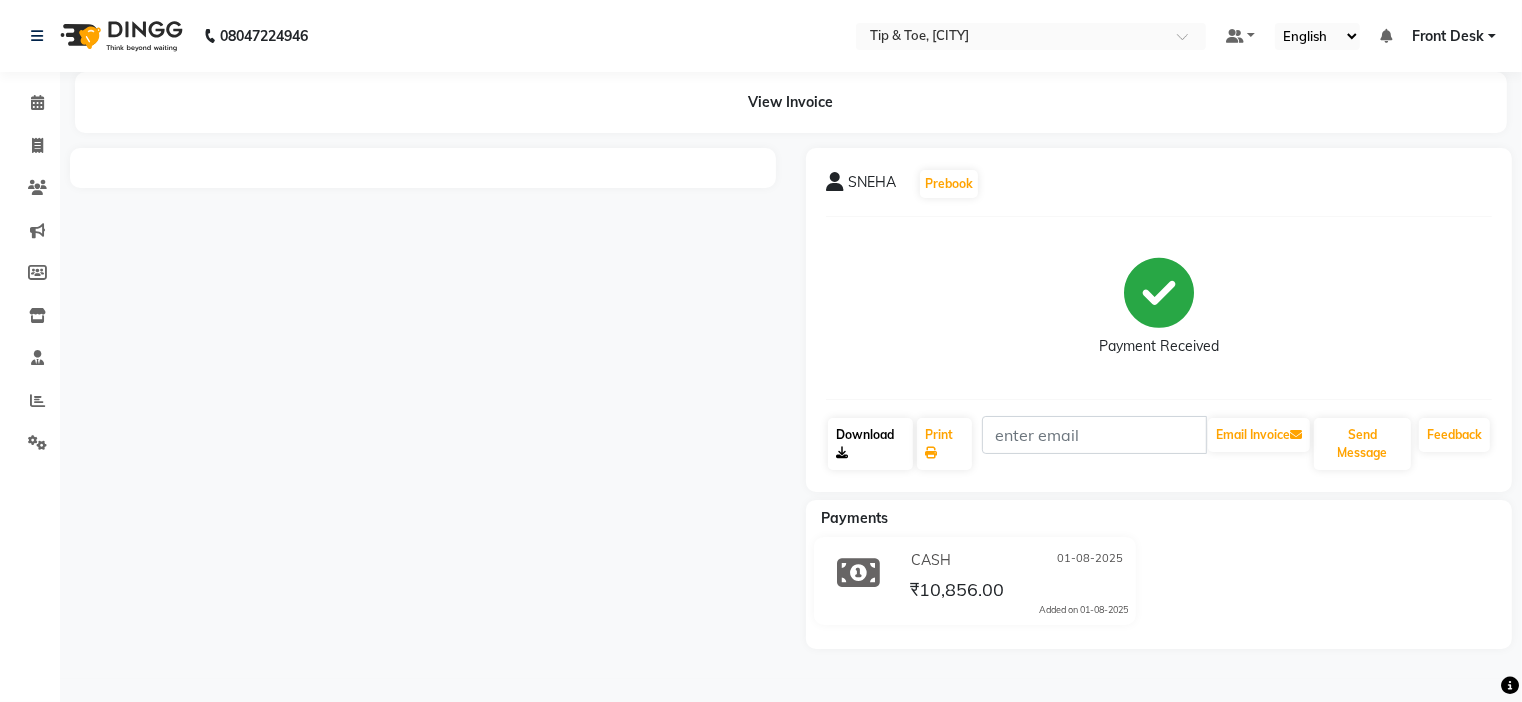 click on "Download" 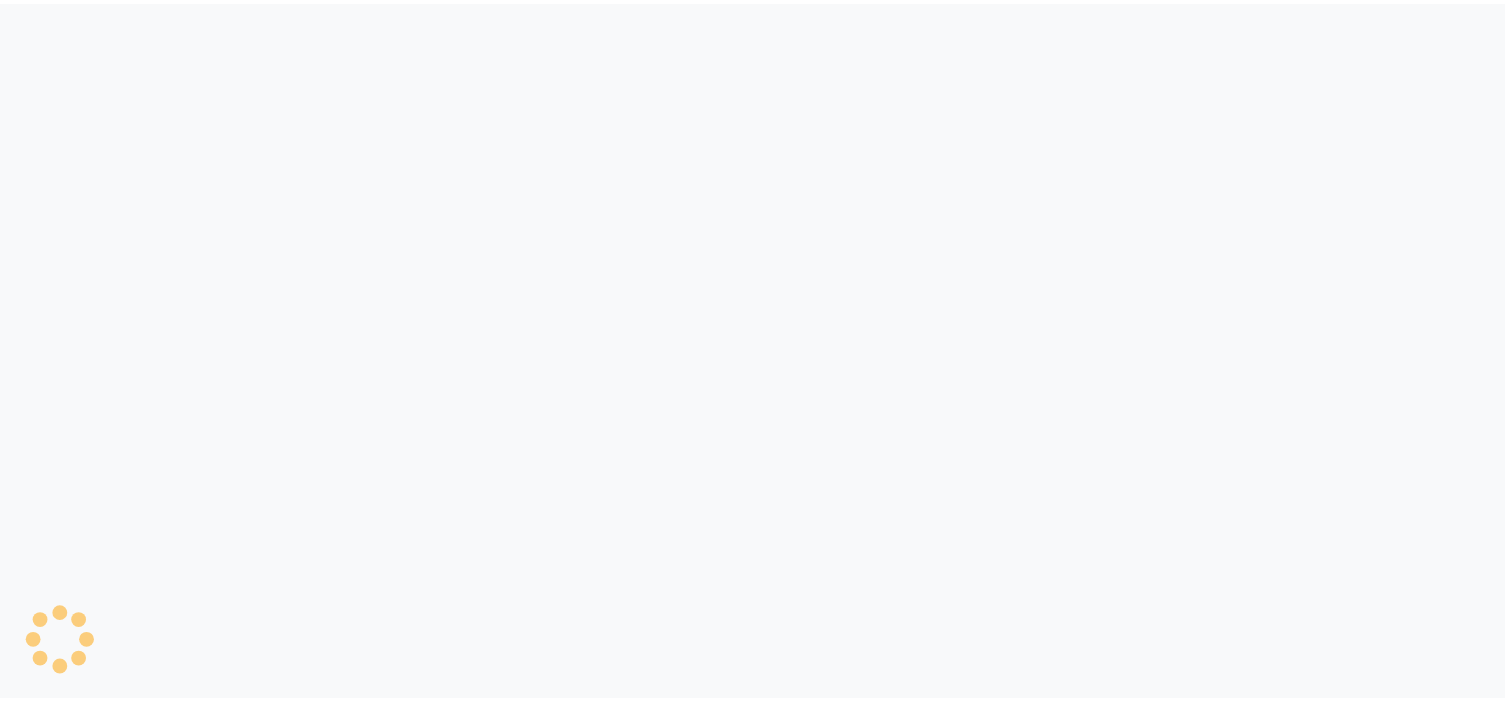 scroll, scrollTop: 0, scrollLeft: 0, axis: both 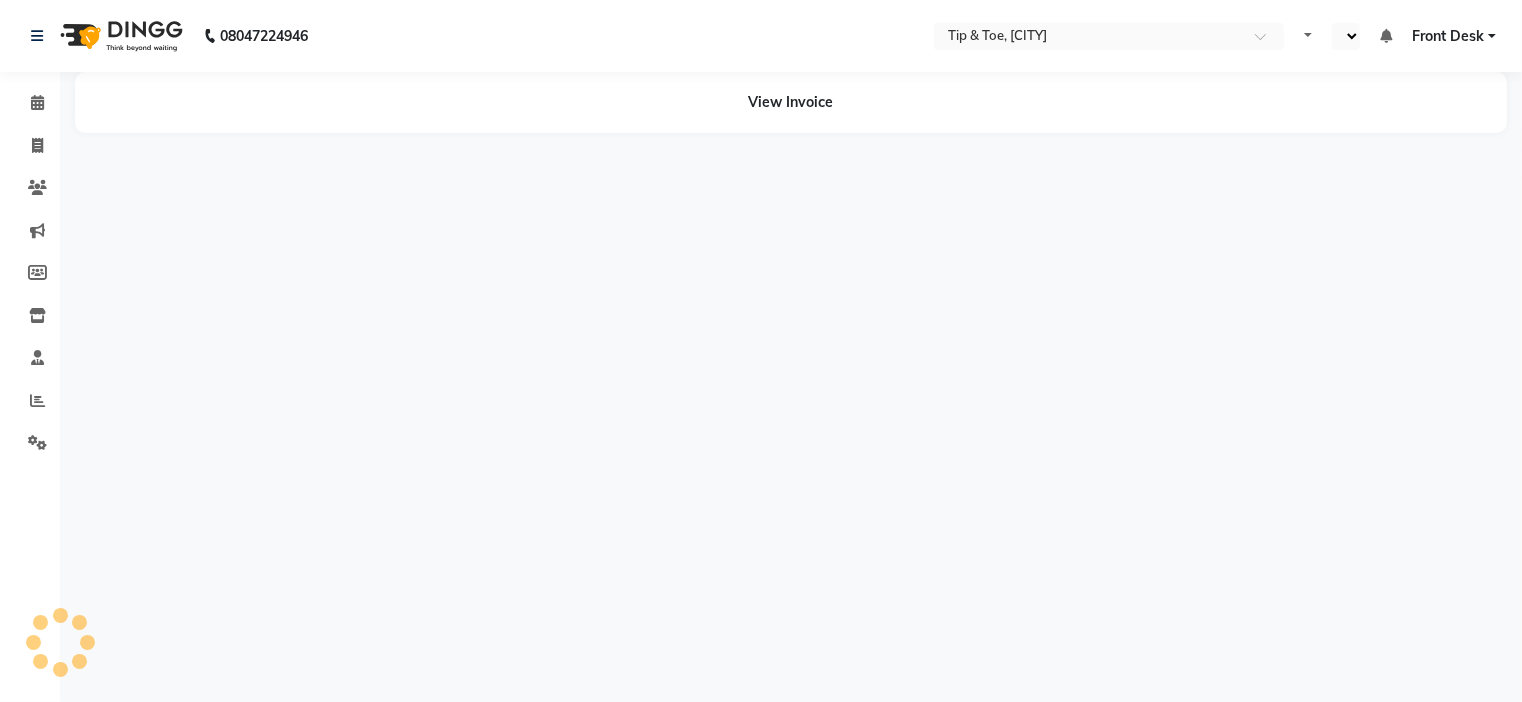 select on "en" 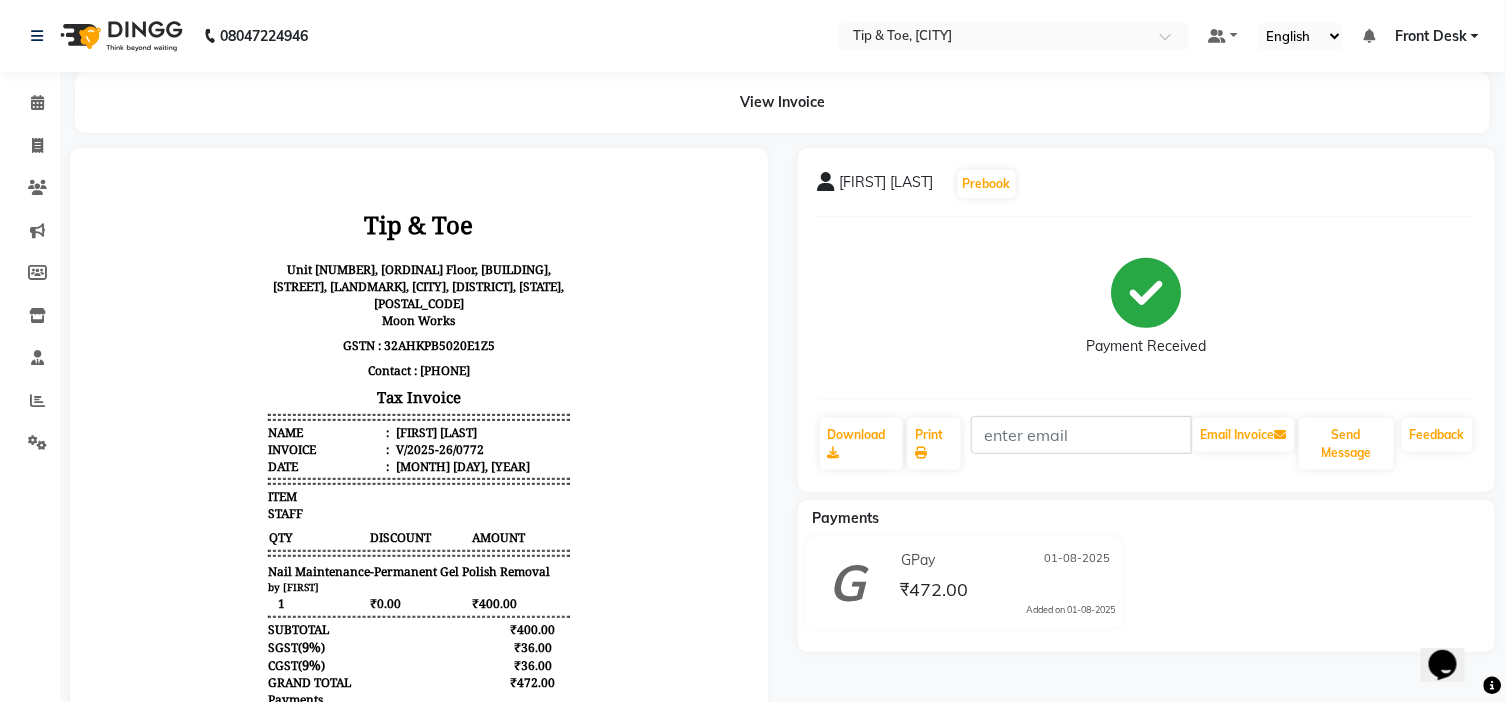 scroll, scrollTop: 0, scrollLeft: 0, axis: both 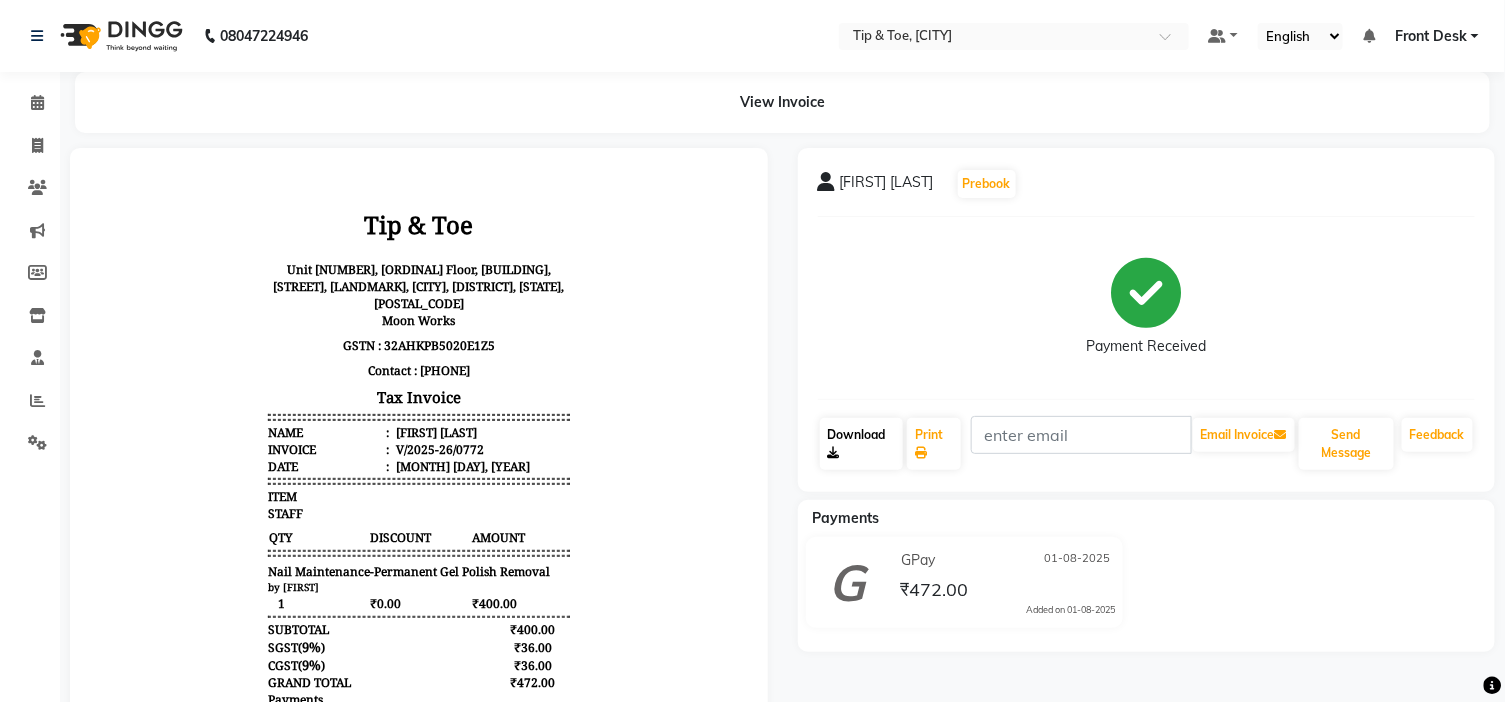click on "Download" 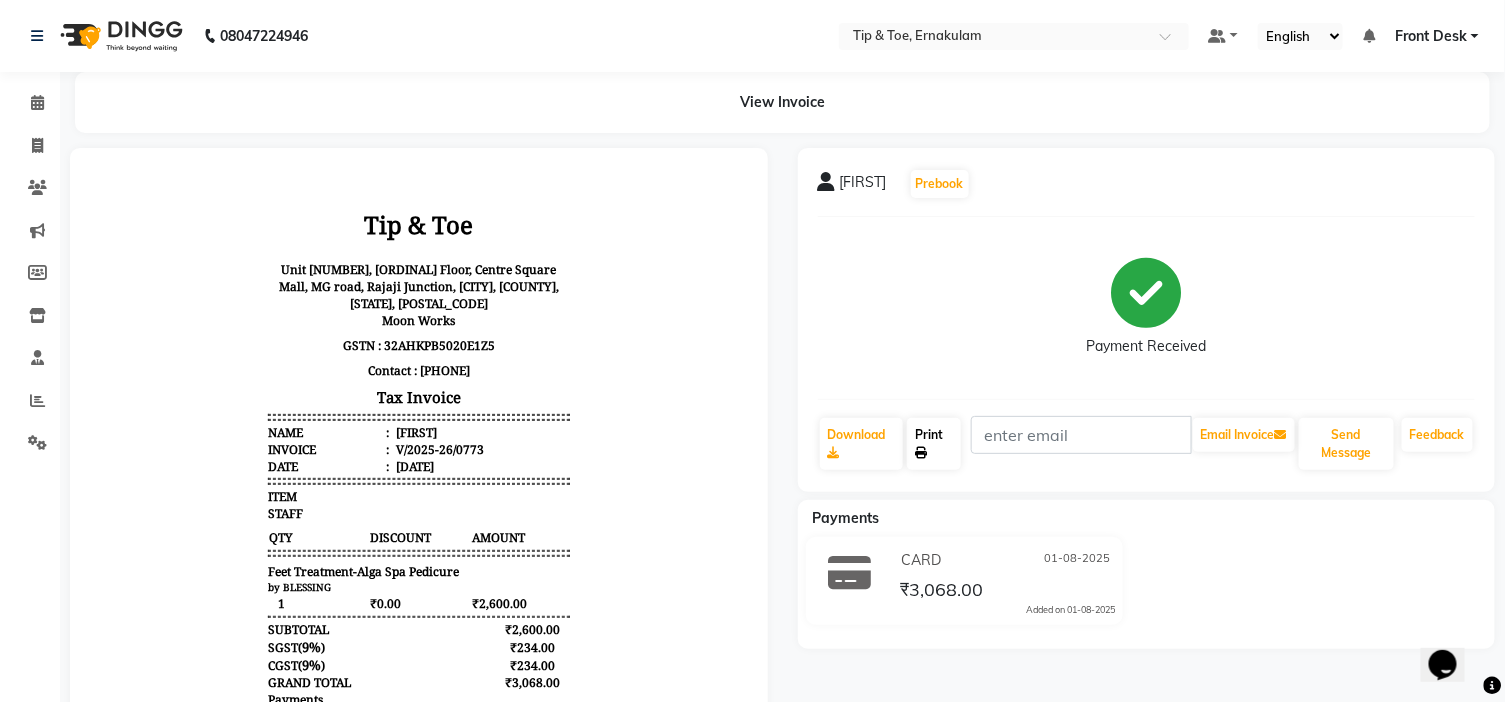 scroll, scrollTop: 0, scrollLeft: 0, axis: both 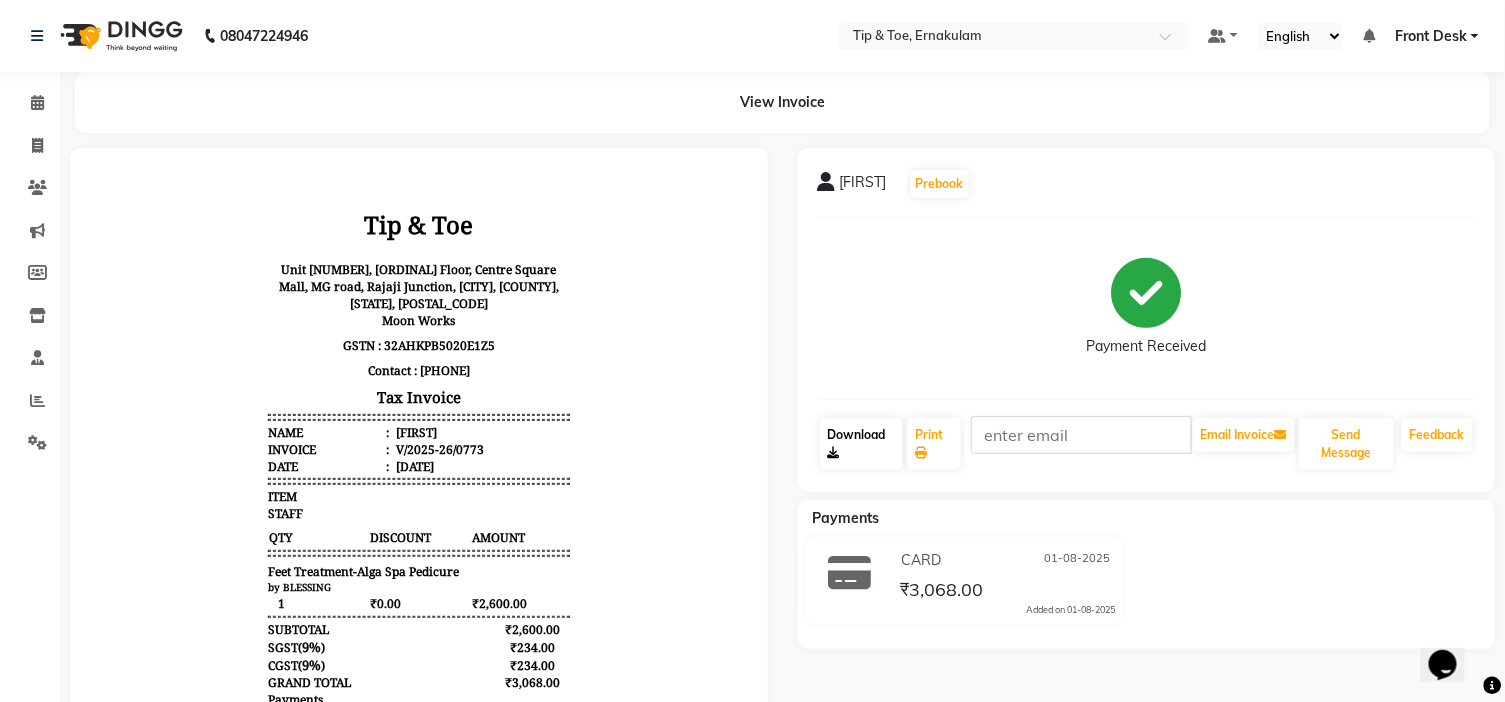 click on "Download" 